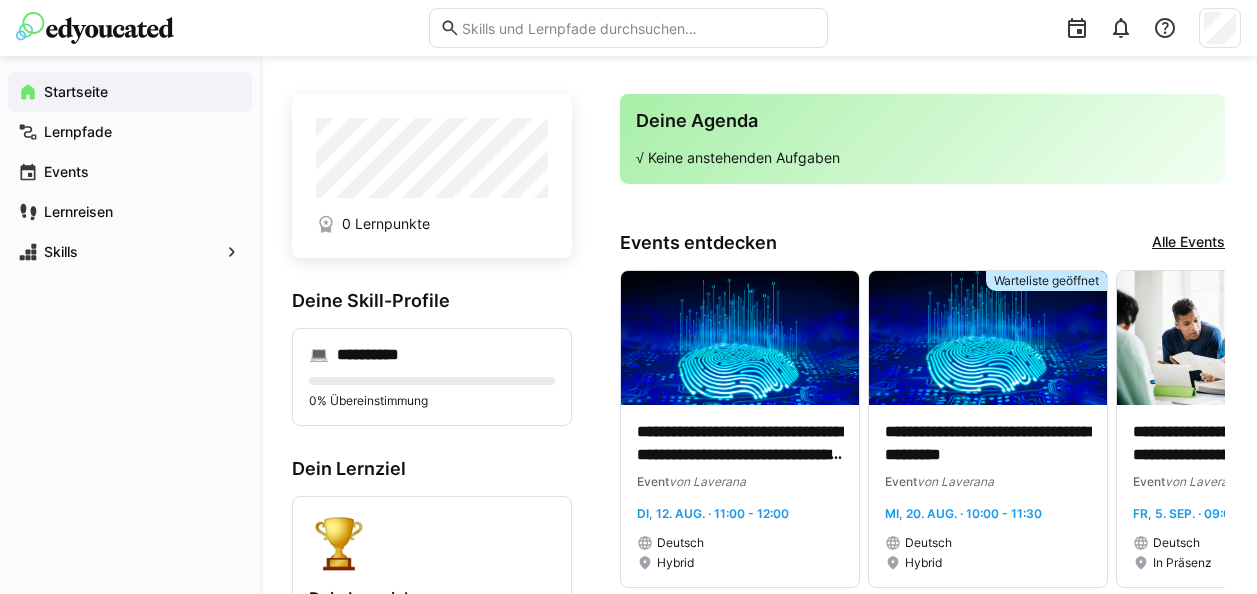 scroll, scrollTop: 0, scrollLeft: 0, axis: both 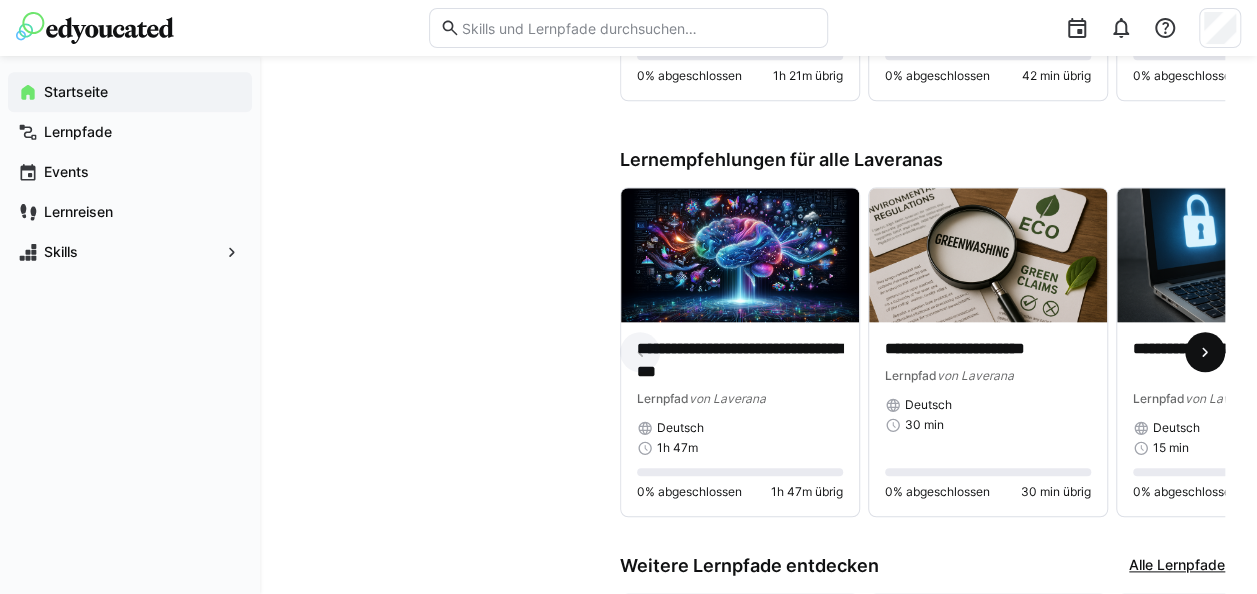 click 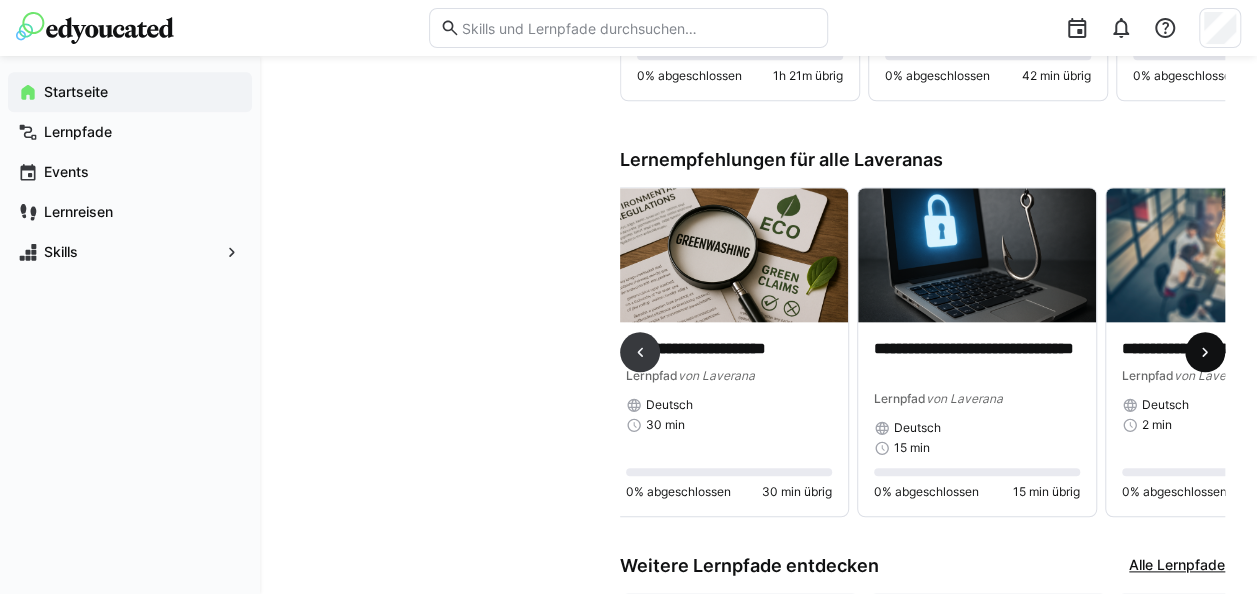 scroll, scrollTop: 0, scrollLeft: 496, axis: horizontal 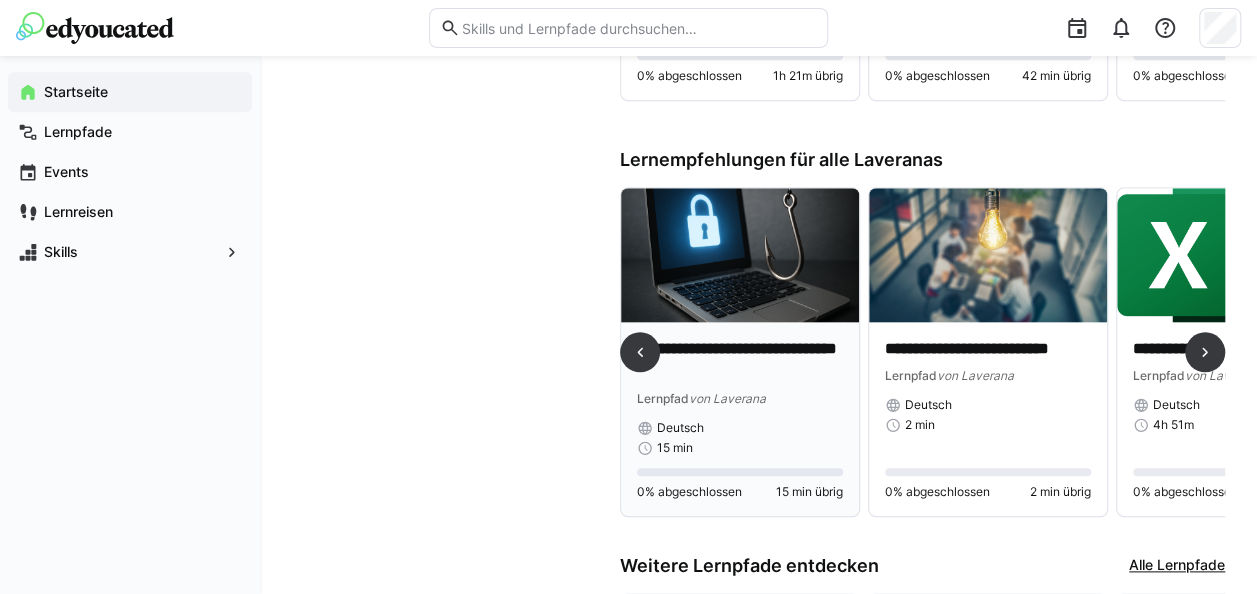 click 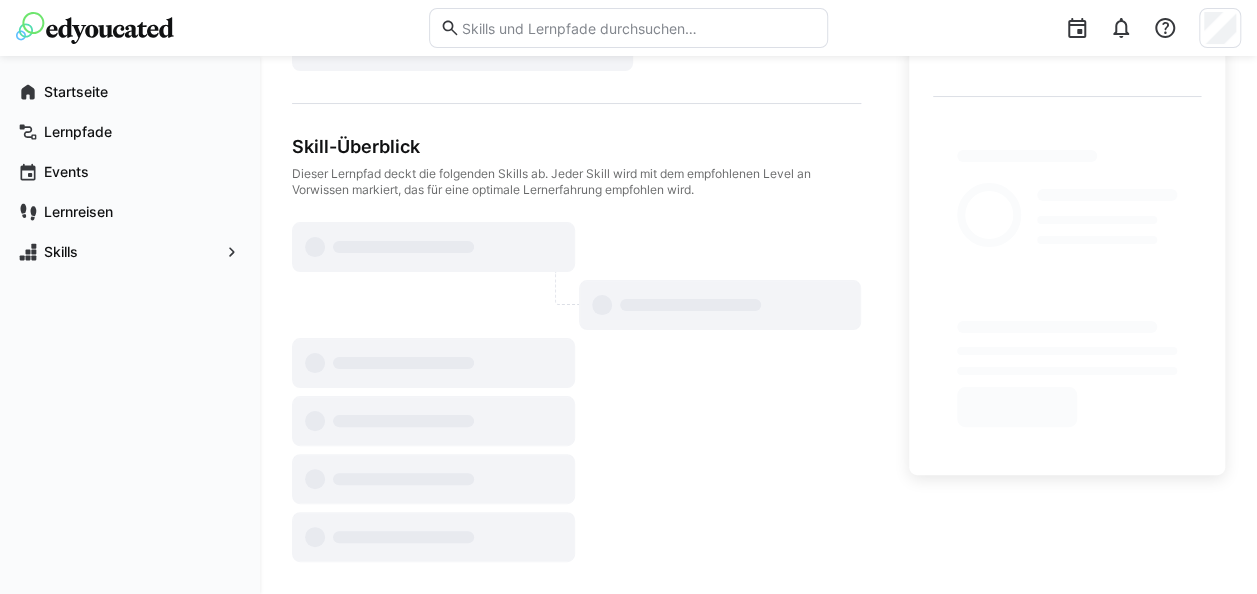 scroll, scrollTop: 0, scrollLeft: 0, axis: both 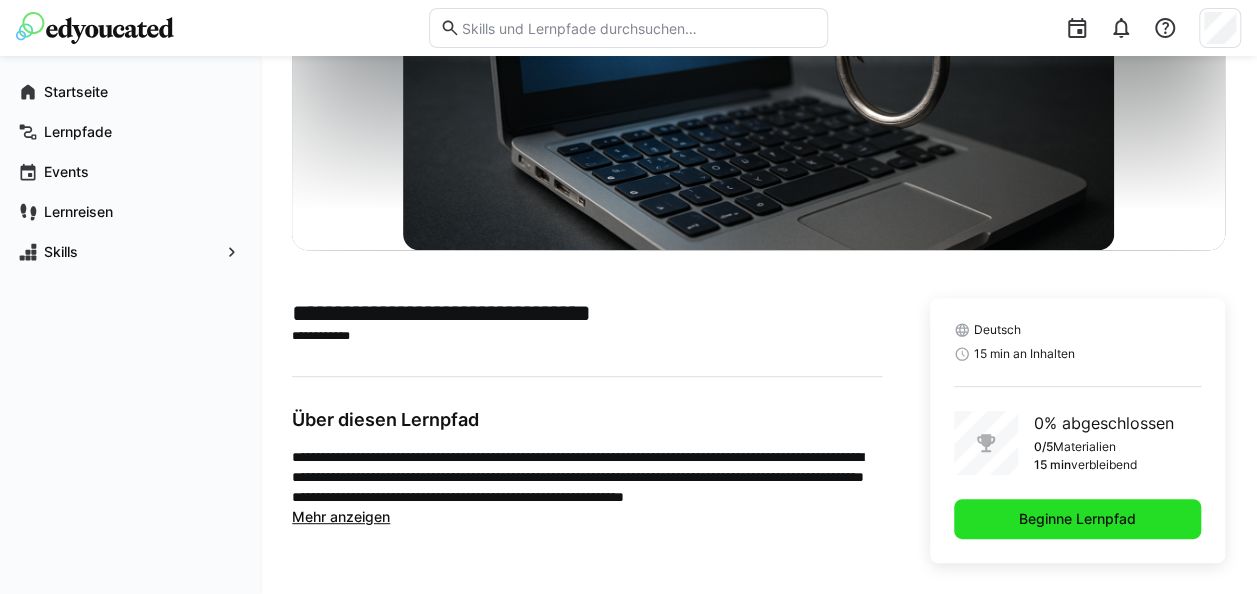click on "Beginne Lernpfad" 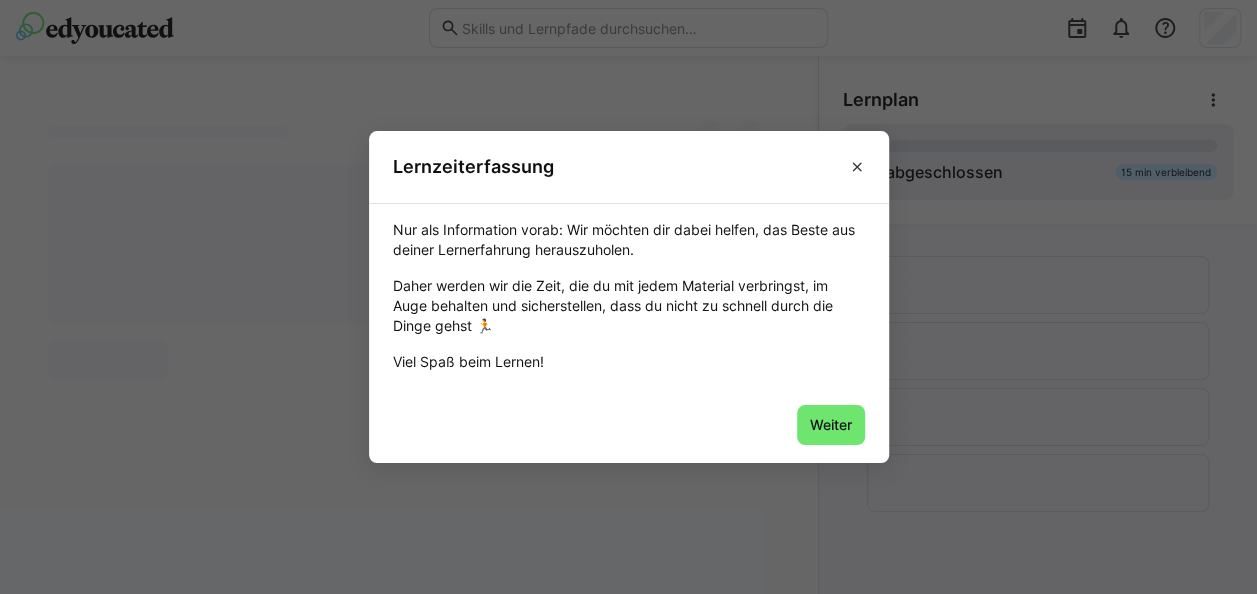 scroll, scrollTop: 0, scrollLeft: 0, axis: both 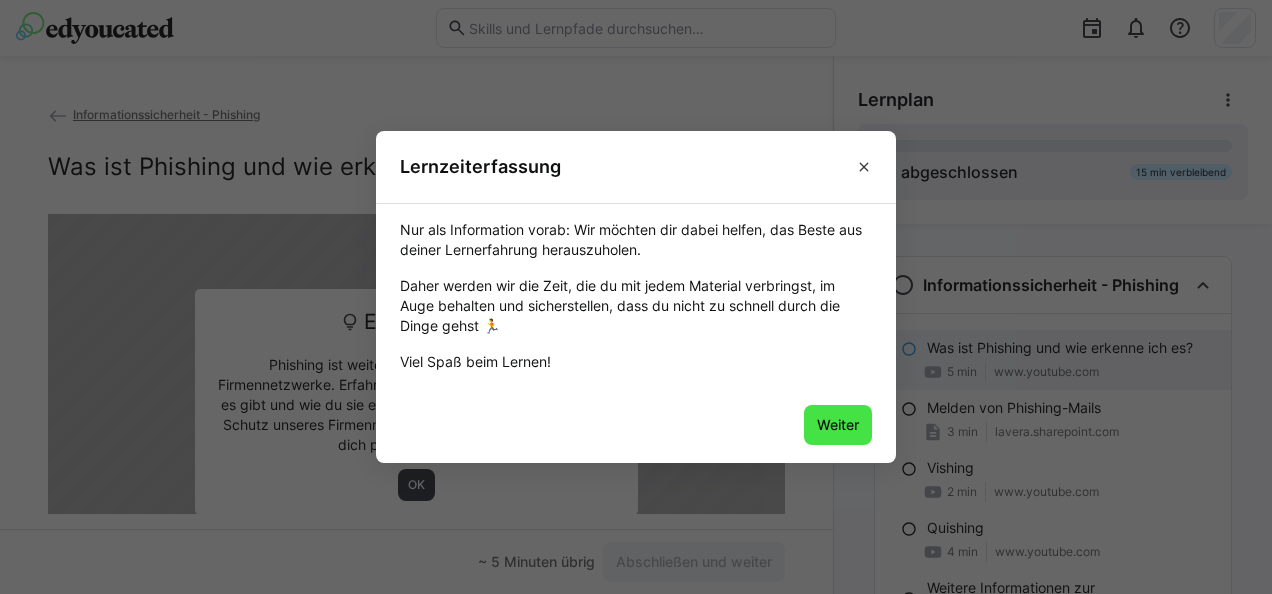 click on "Weiter" 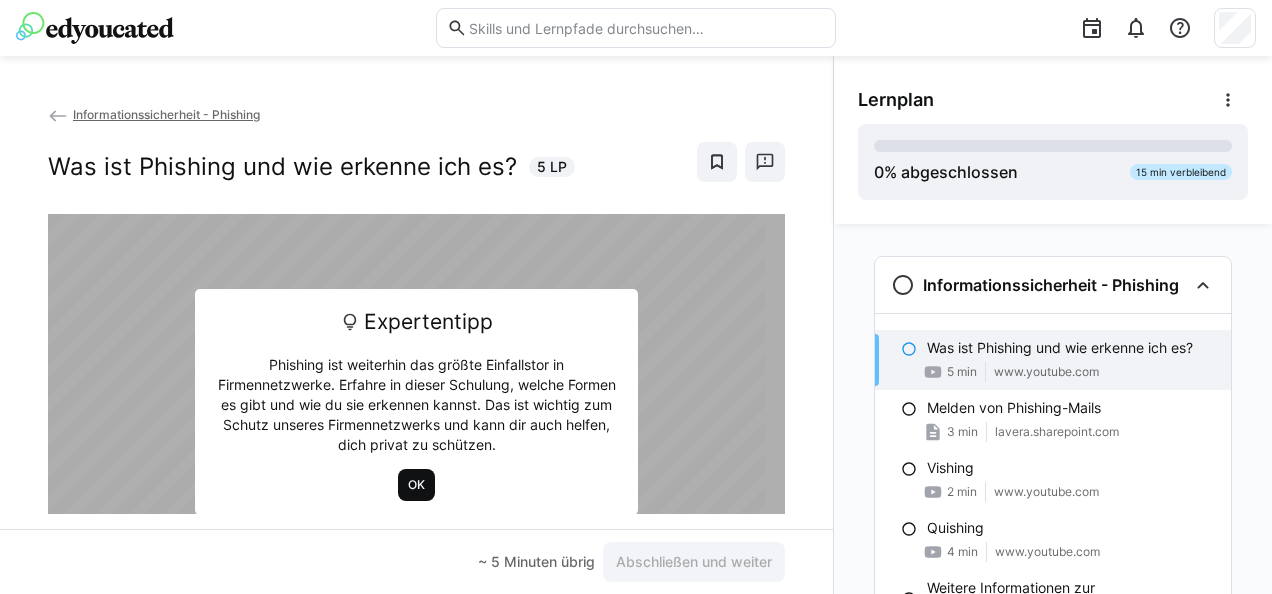 click on "OK" 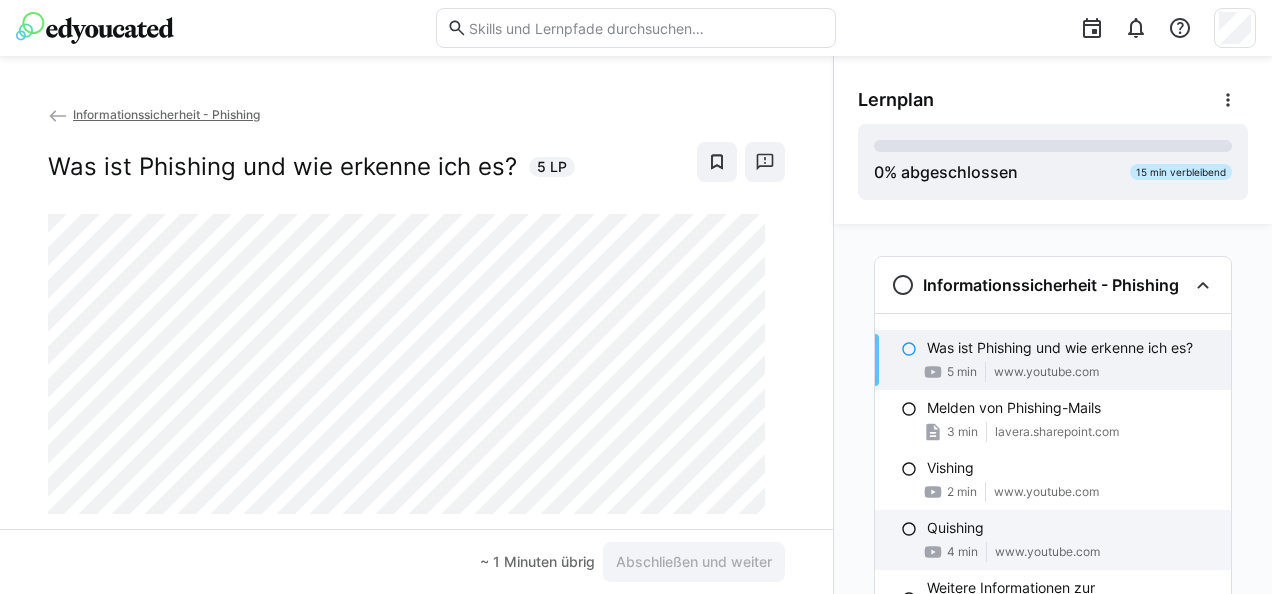 click on "Quishing
4 min www.youtube.com" 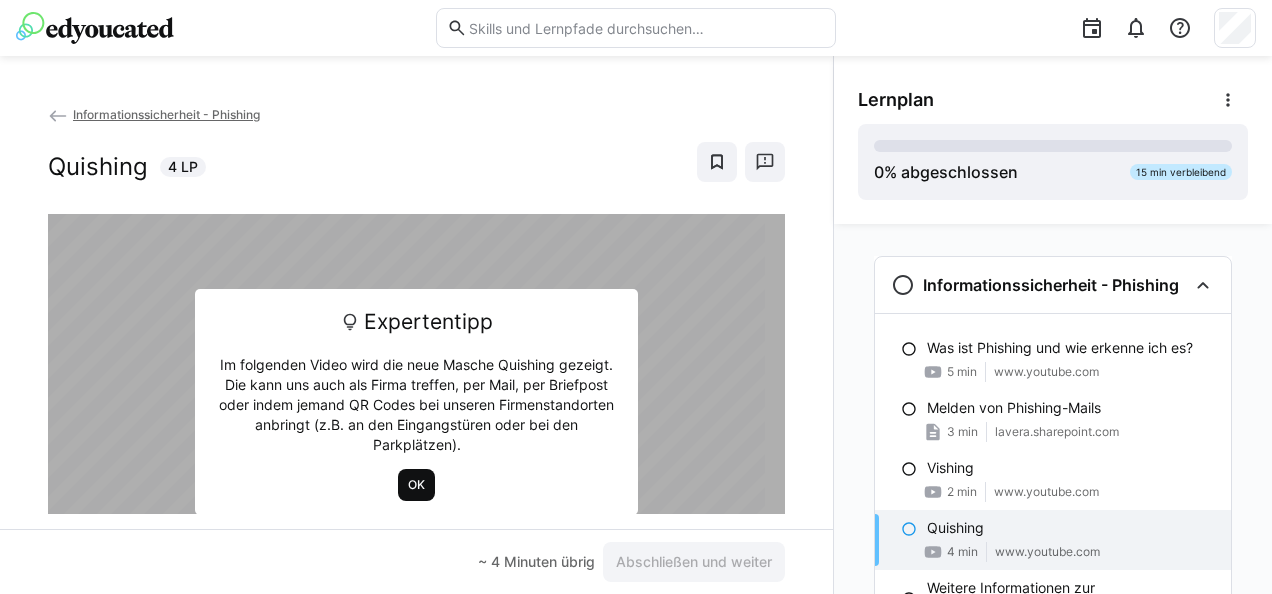 click on "OK" 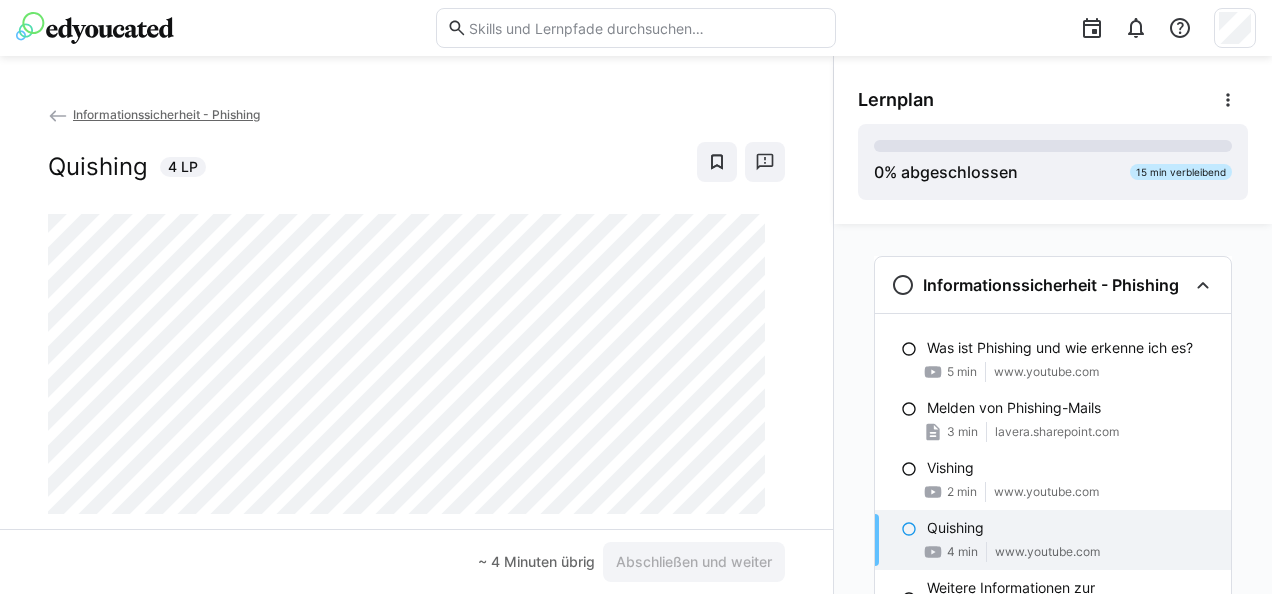 click on "Informationssicherheit - Phishing" 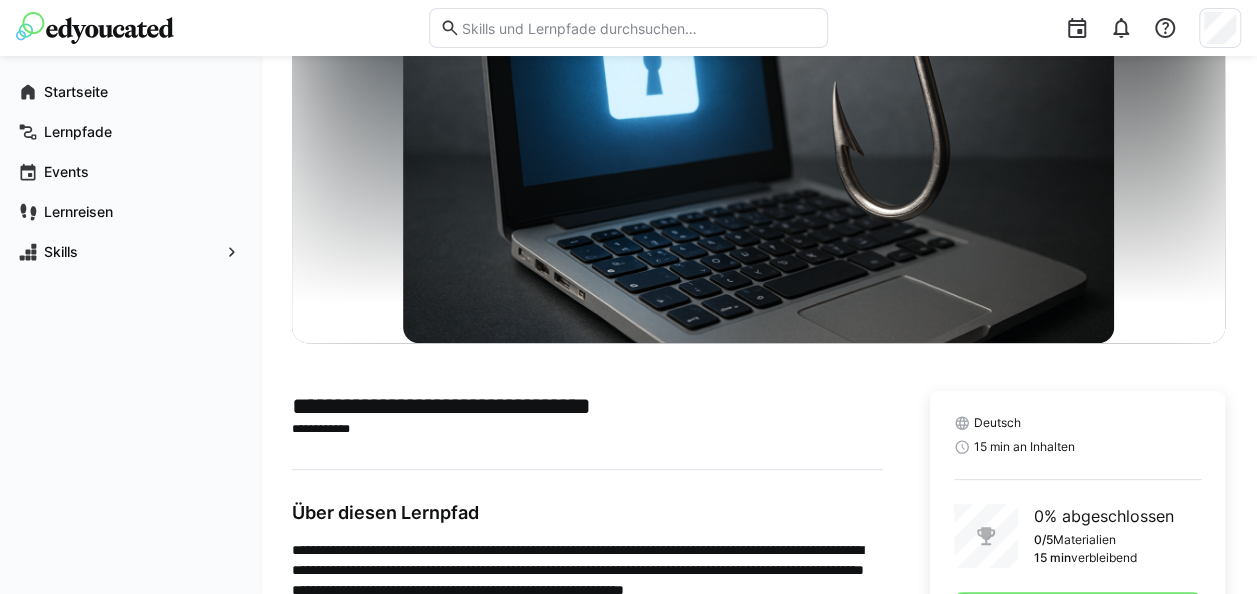 scroll, scrollTop: 238, scrollLeft: 0, axis: vertical 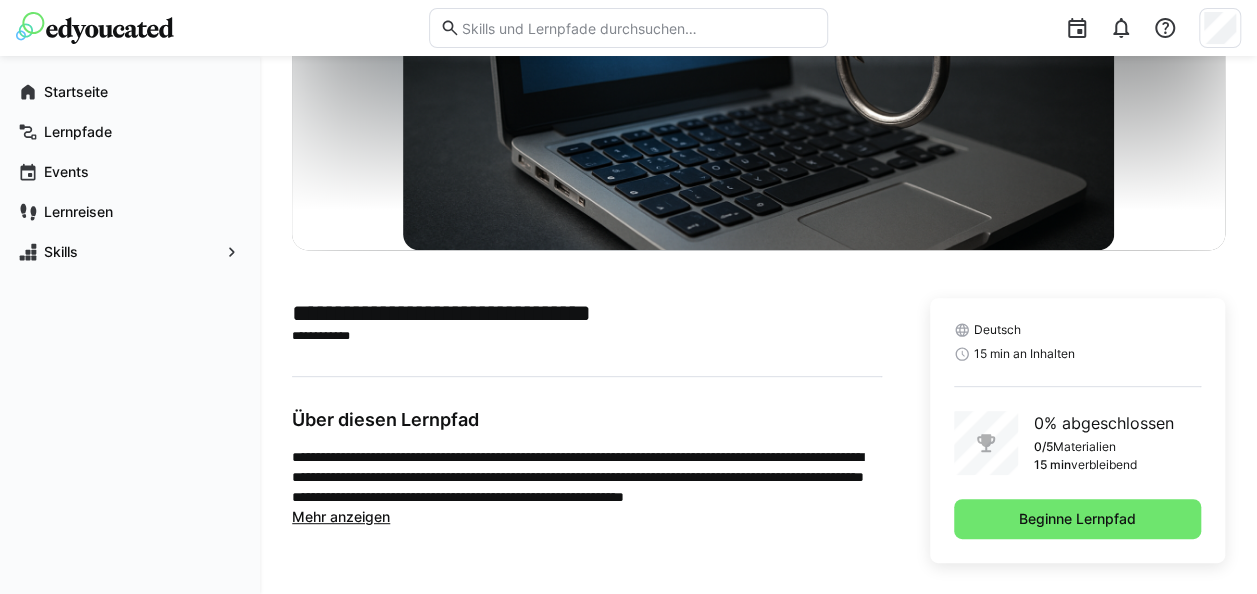 click on "Deutsch
15 min an Inhalten
0% abgeschlossen  0/5   Materialien 15 min  verbleibend Beginne Lernpfad" 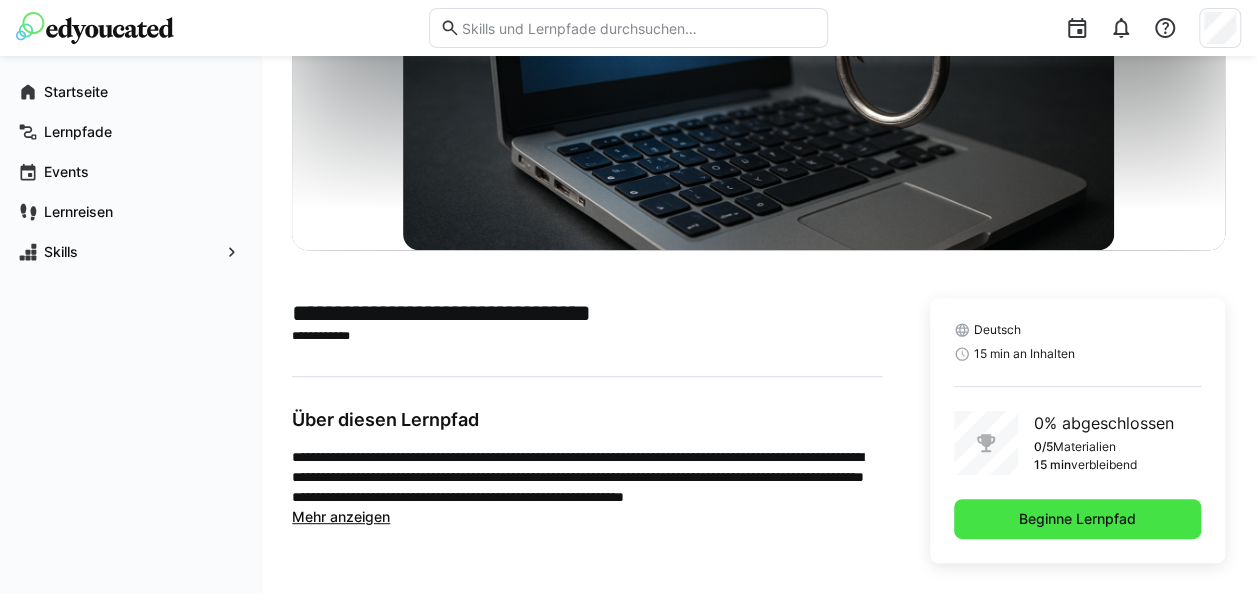 click on "Beginne Lernpfad" 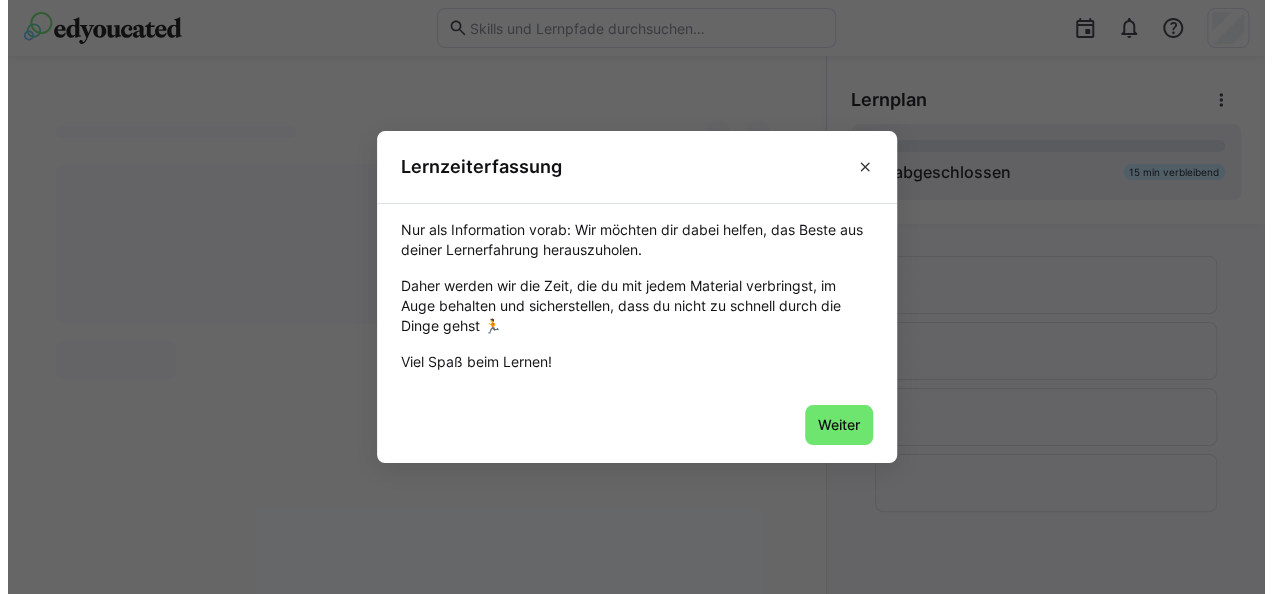 scroll, scrollTop: 0, scrollLeft: 0, axis: both 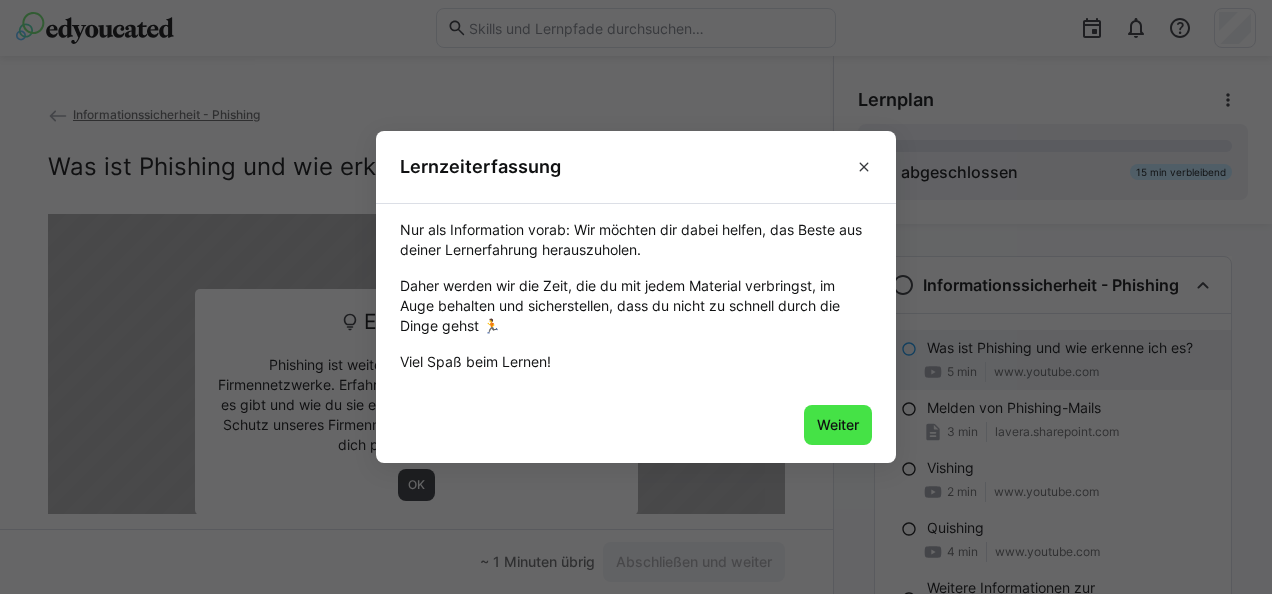 click on "Weiter" 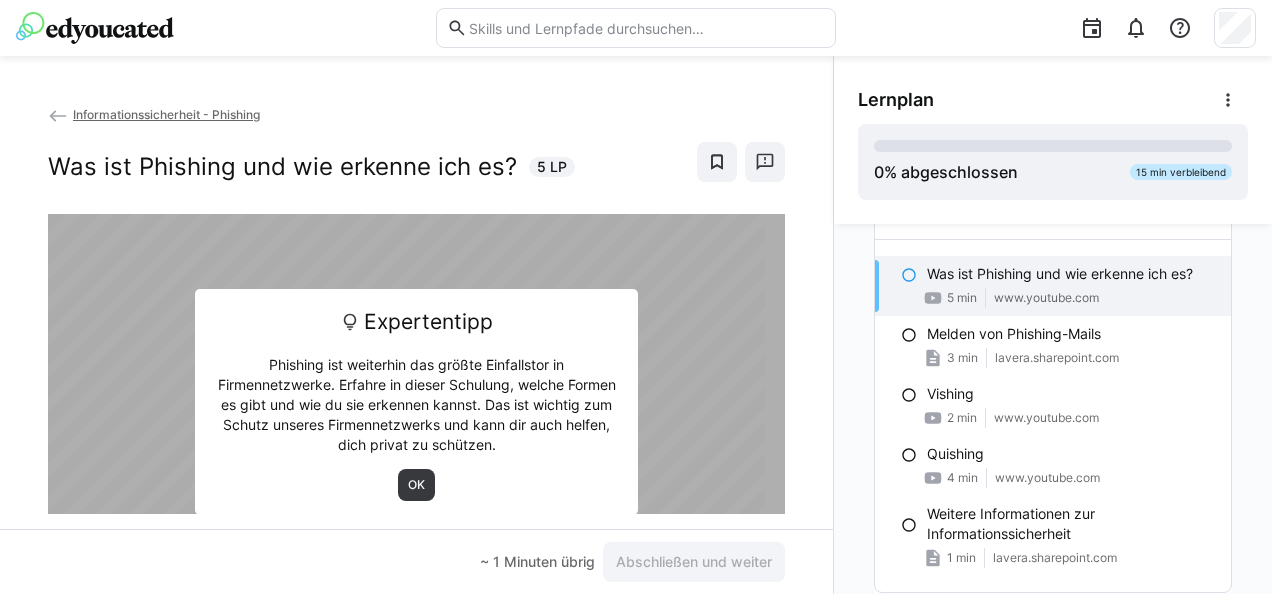 scroll, scrollTop: 82, scrollLeft: 0, axis: vertical 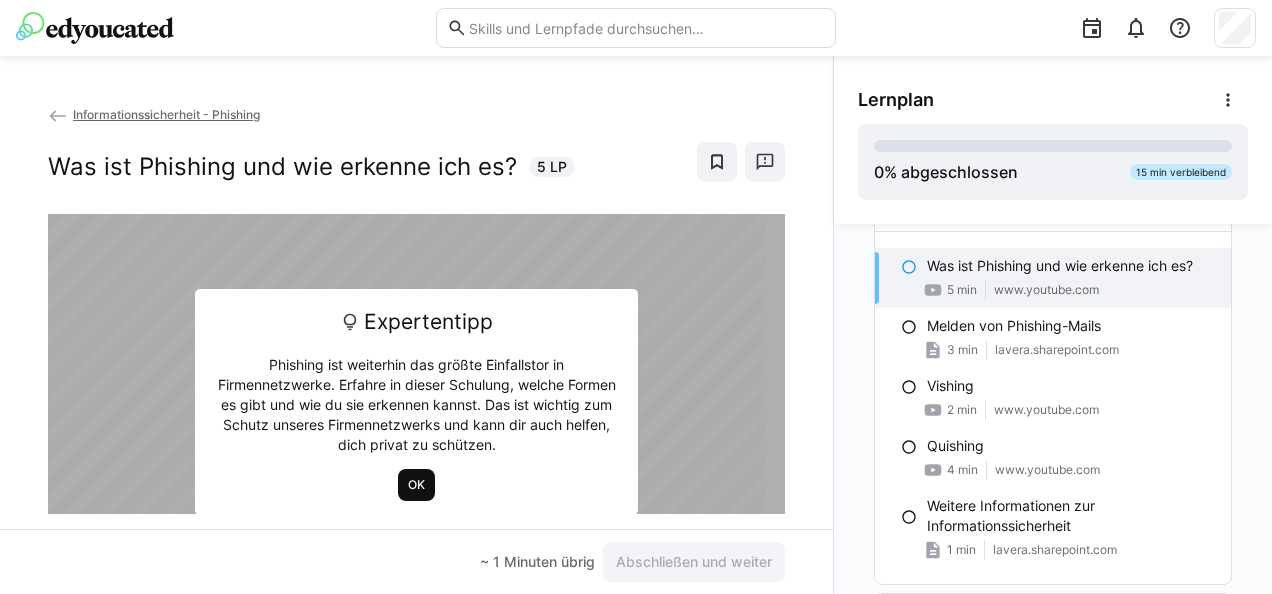 click on "OK" 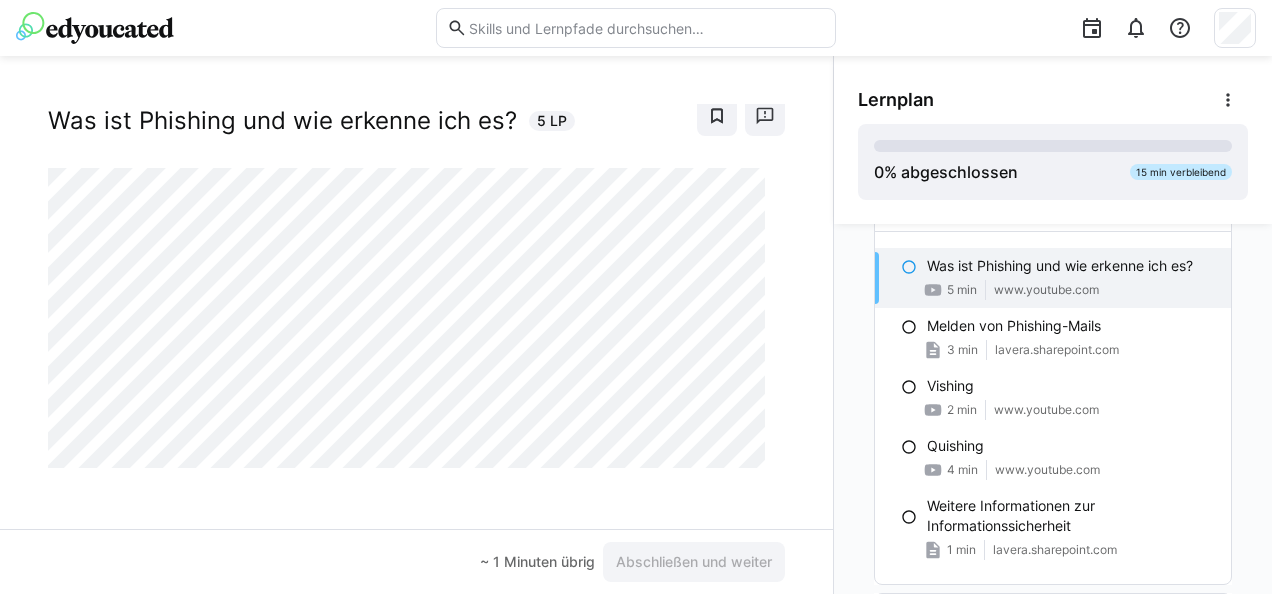 scroll, scrollTop: 46, scrollLeft: 0, axis: vertical 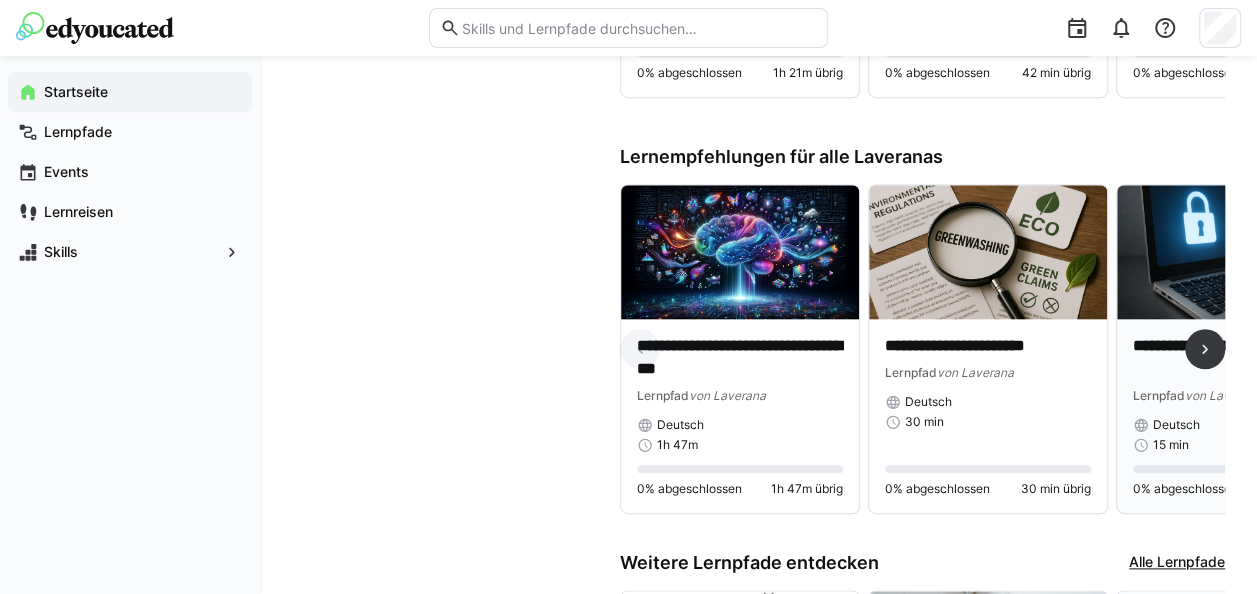 click 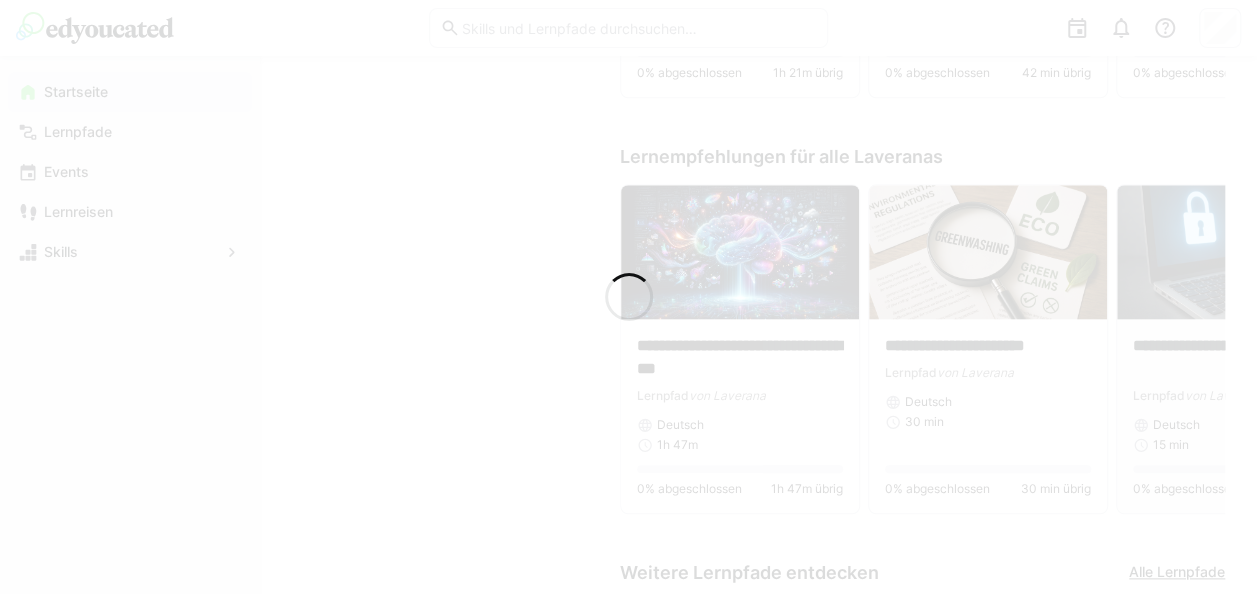 scroll, scrollTop: 0, scrollLeft: 0, axis: both 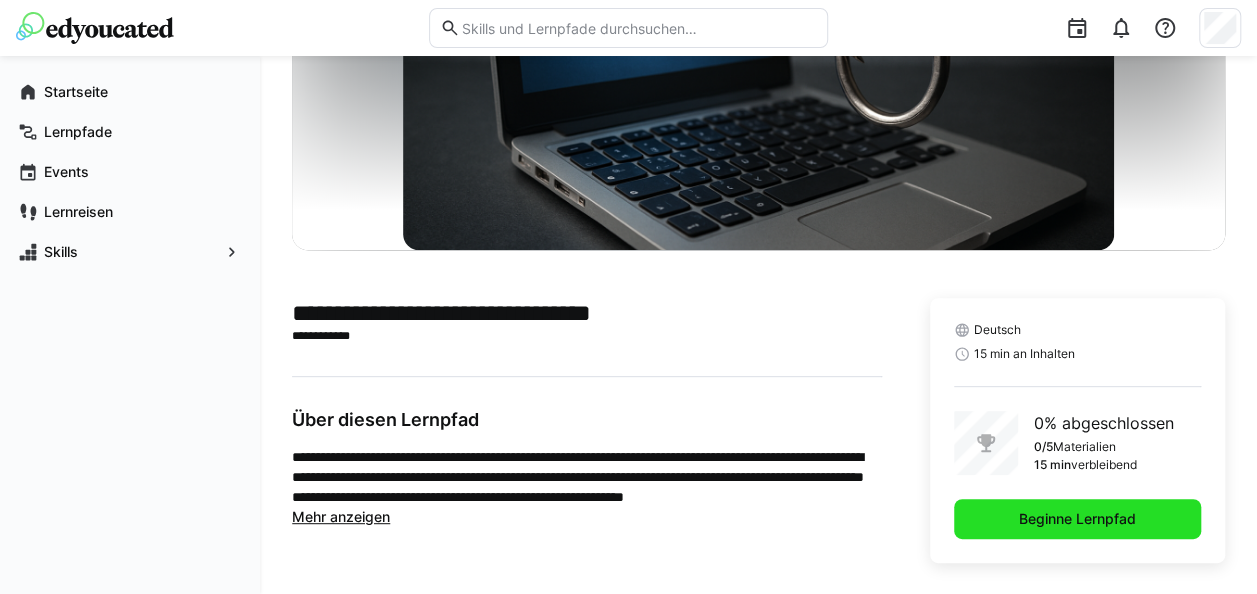 click on "Beginne Lernpfad" 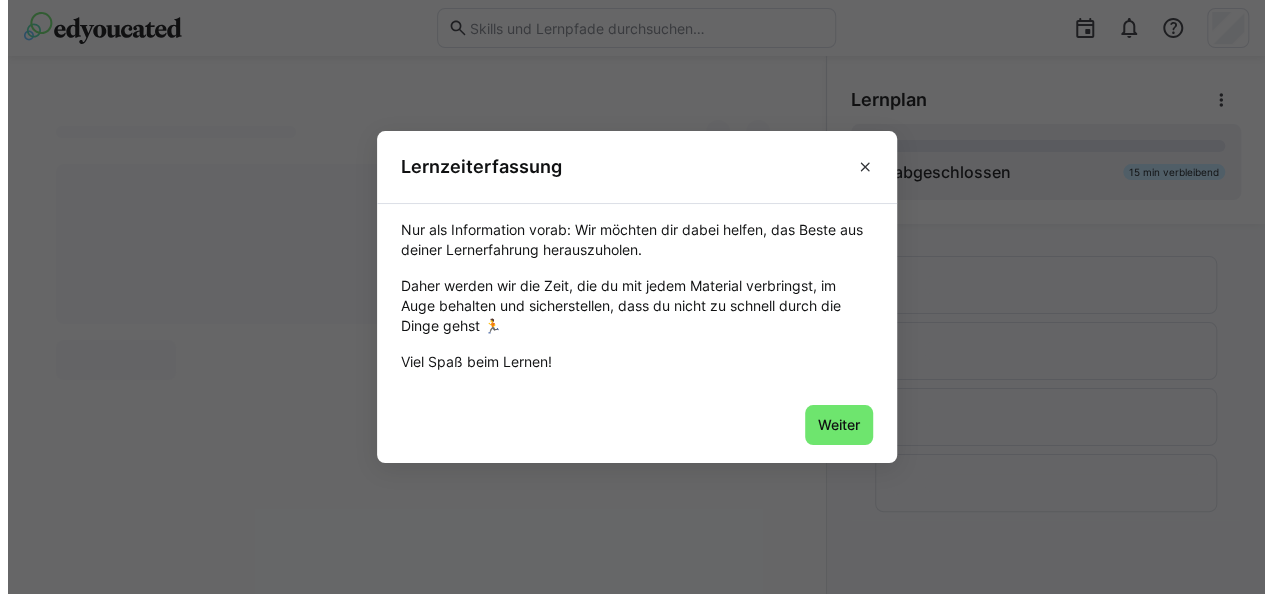 scroll, scrollTop: 0, scrollLeft: 0, axis: both 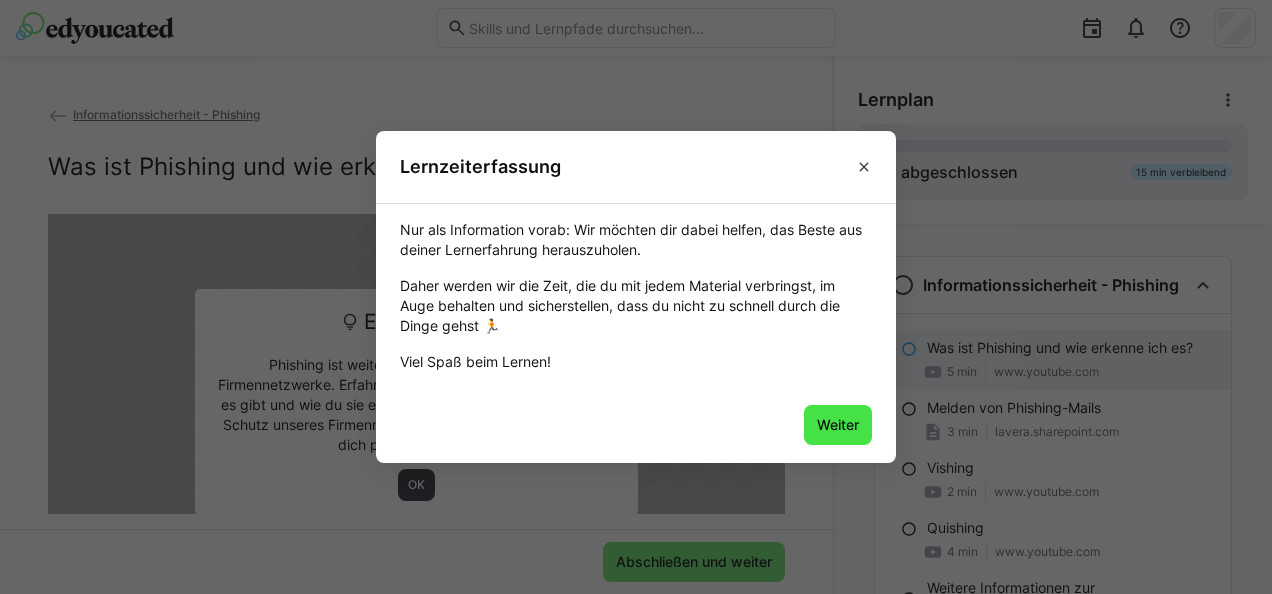 click on "Weiter" 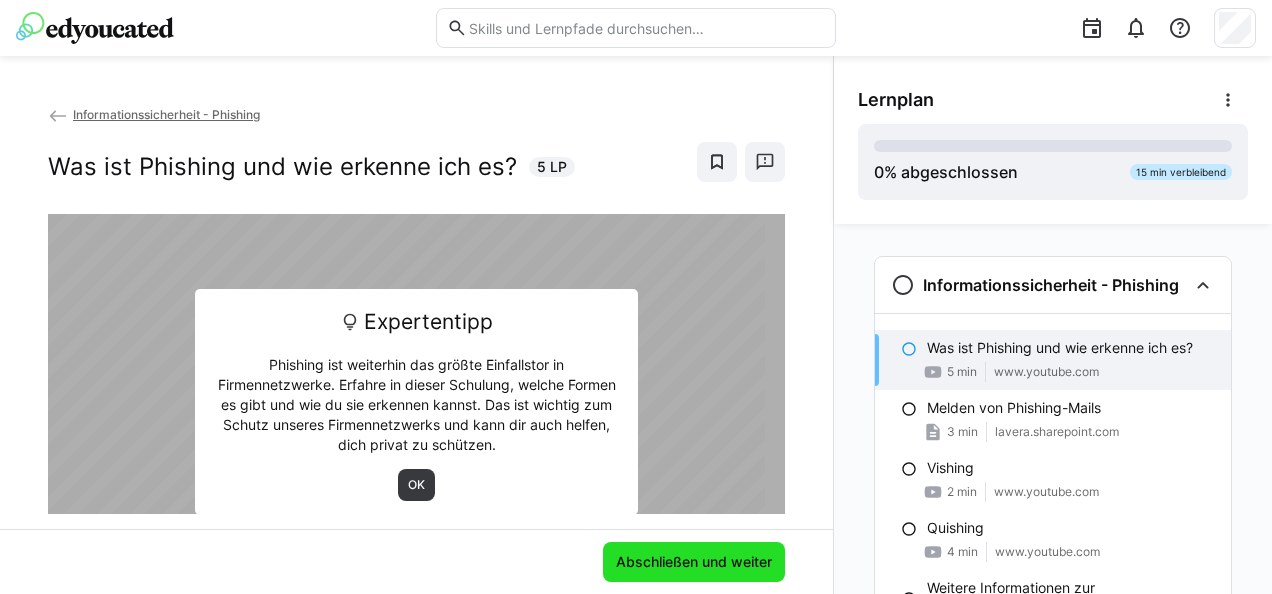click on "Abschließen und weiter" 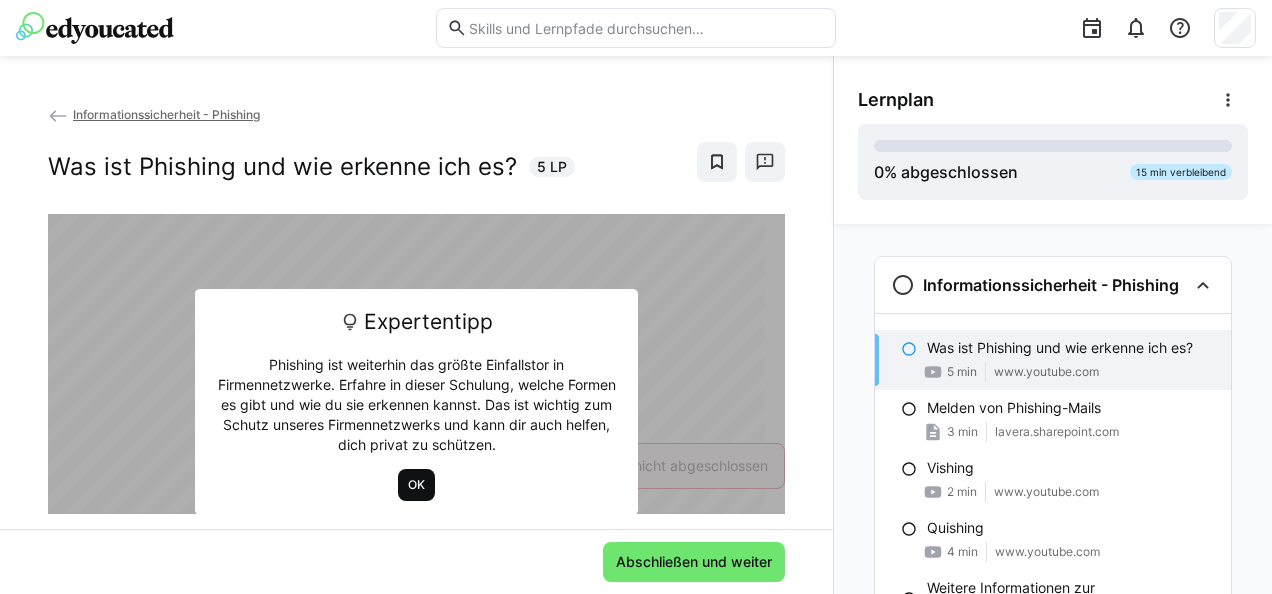 click on "OK" 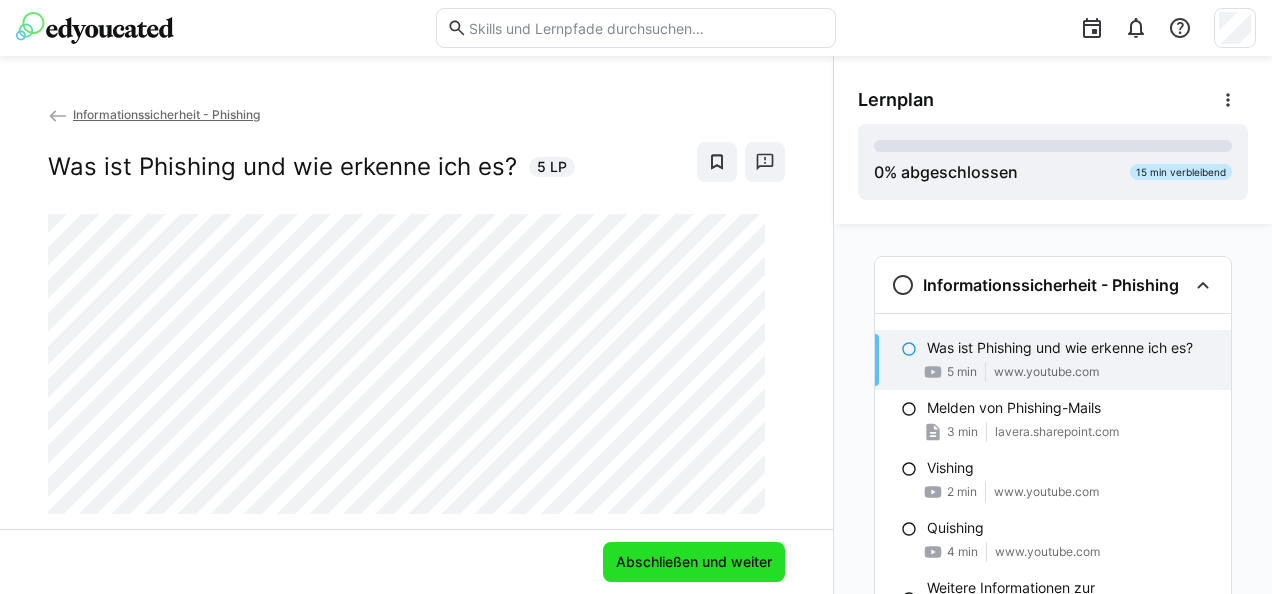 click on "Abschließen und weiter" 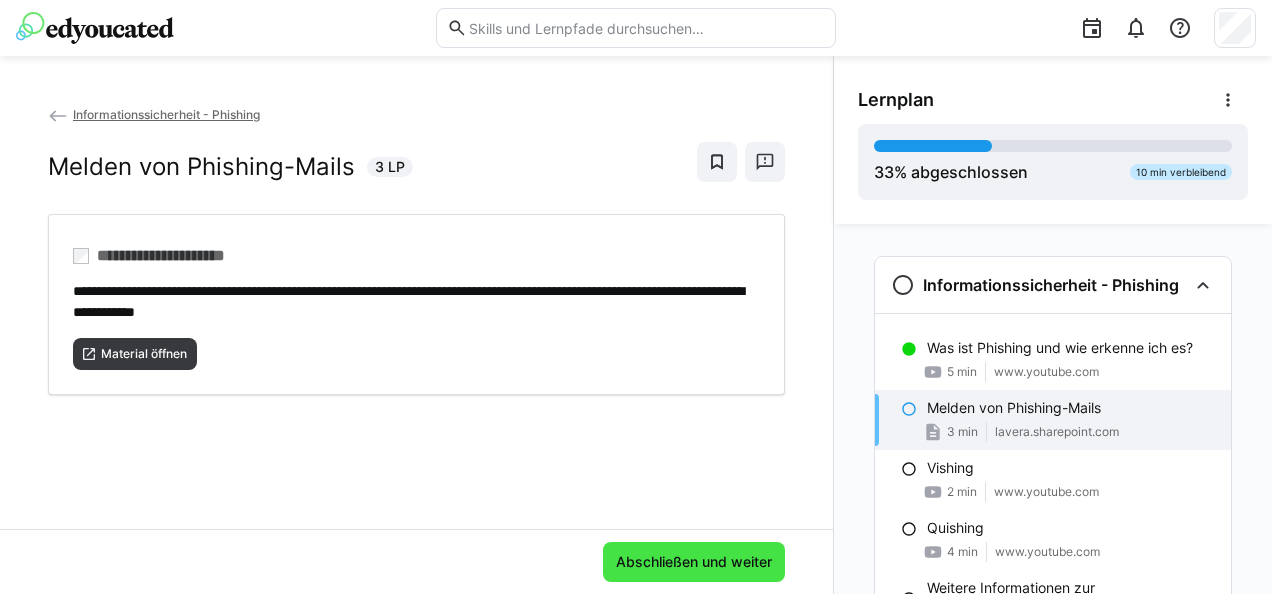 click on "Abschließen und weiter" 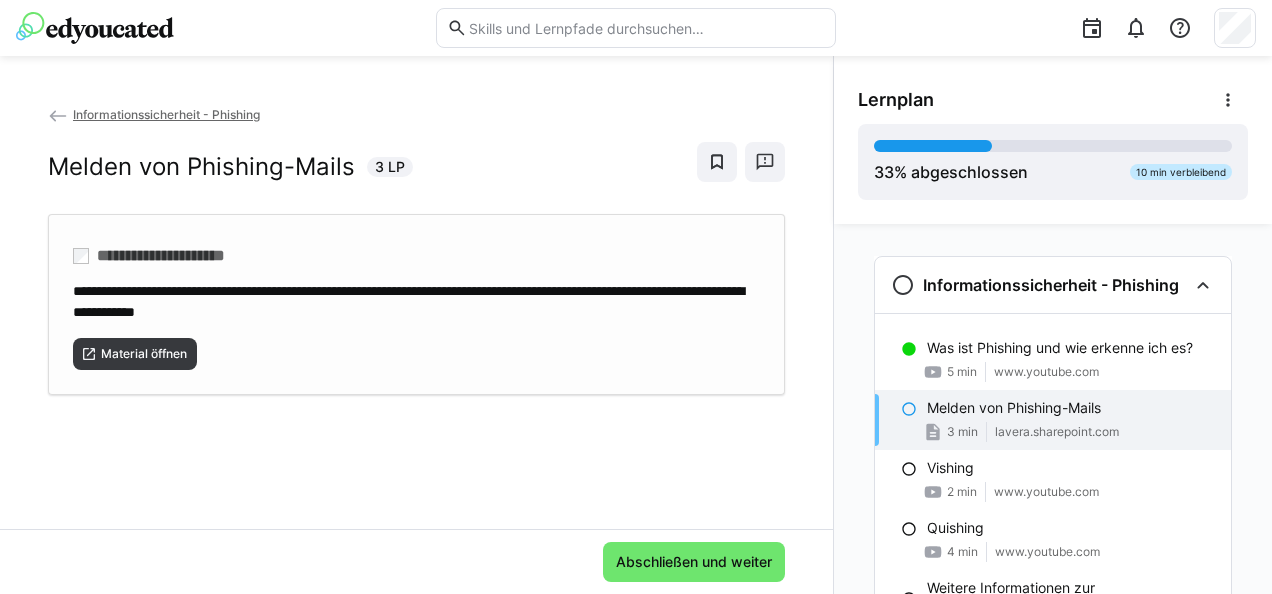 click on "**********" 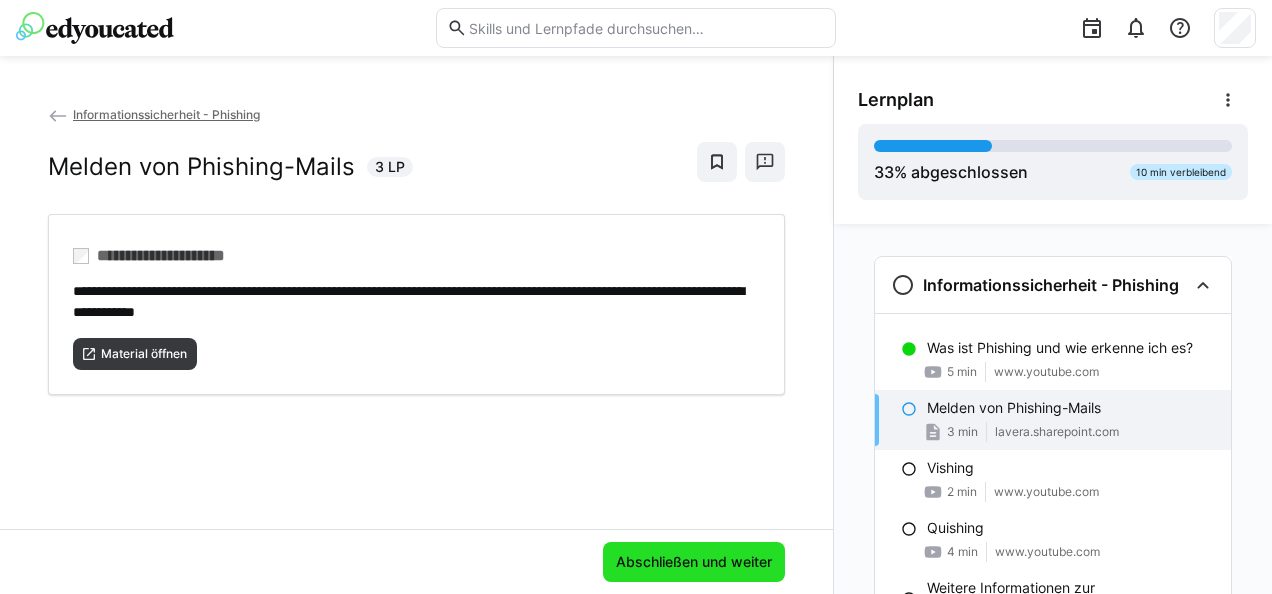 click on "Abschließen und weiter" 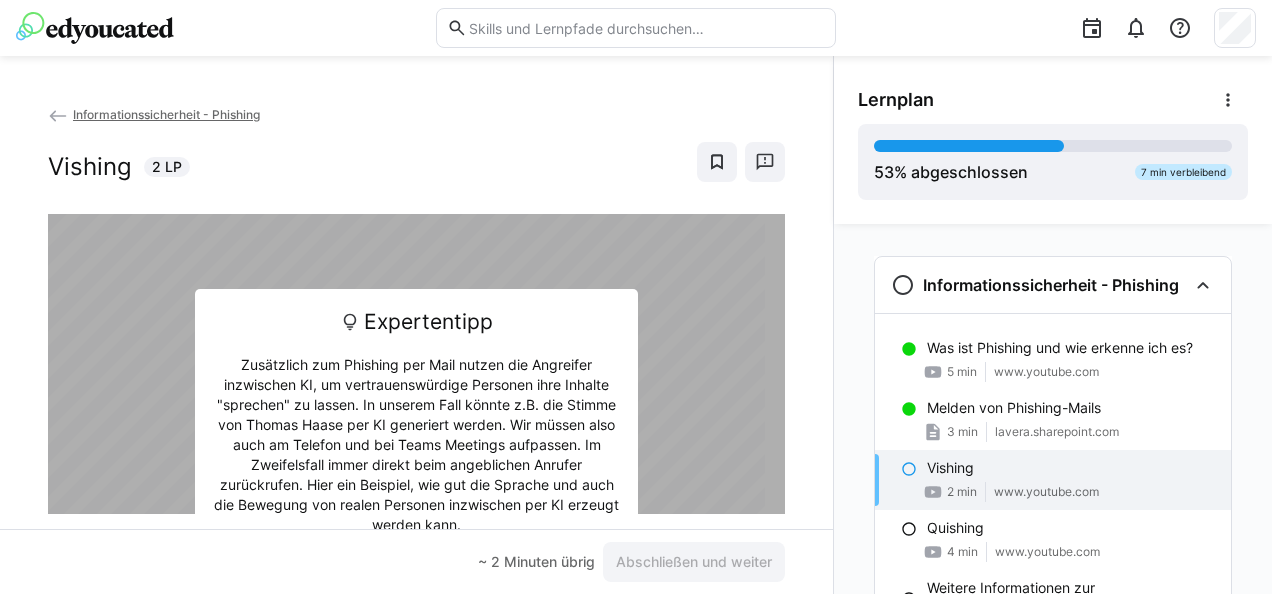 click on "Lernplan
53 % abgeschlossen   7 min verbleibend
Informationssicherheit - Phishing
Was ist Phishing und wie erkenne ich es?
5 min www.youtube.com
Melden von Phishing-Mails
3 min lavera.sharepoint.com
Vishing
2 min www.youtube.com
Quishing
4 min www.youtube.com
Weitere Informationen zur Informationssicherheit
1 min lavera.sharepoint.com
Abschlussprüfung" 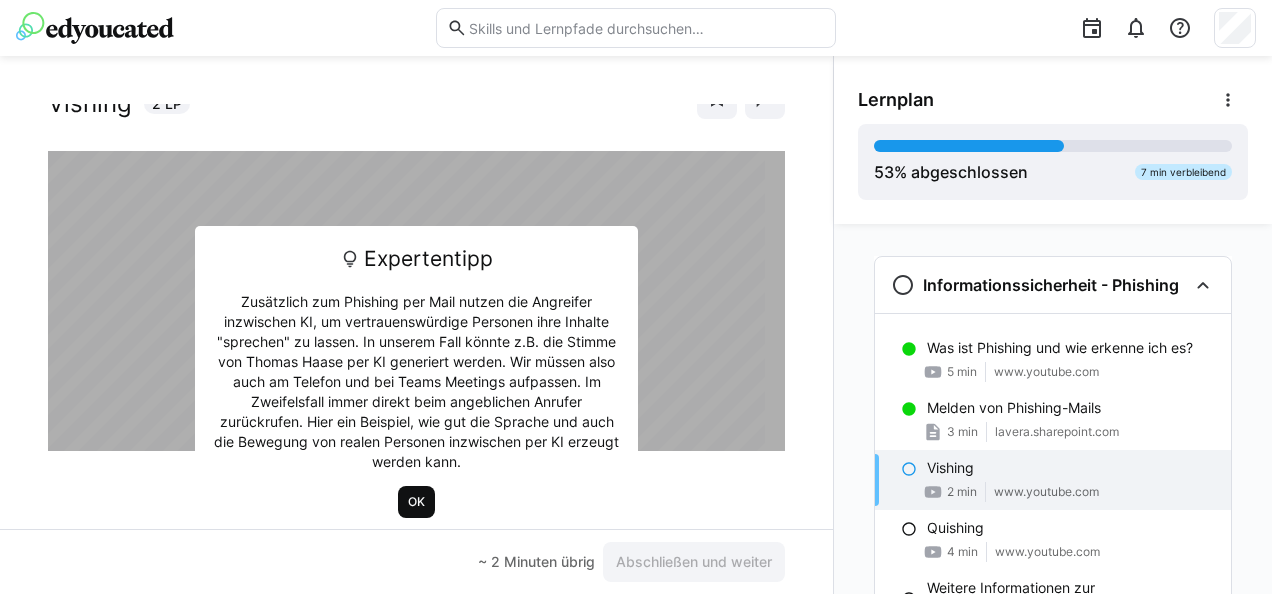 click on "OK" 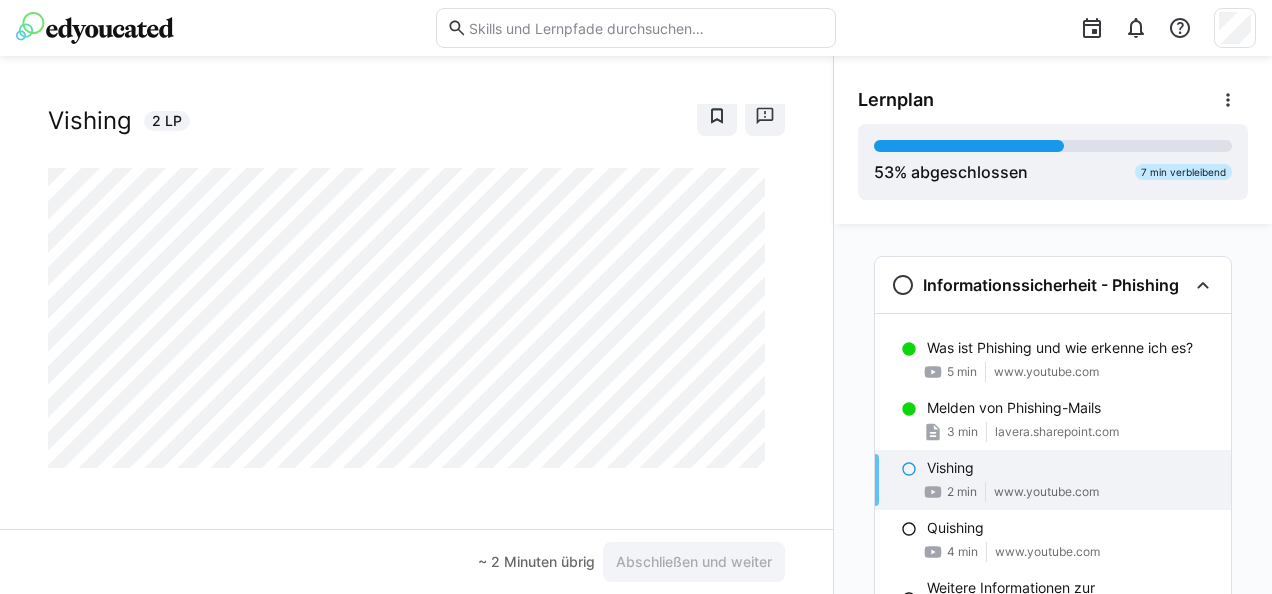 click 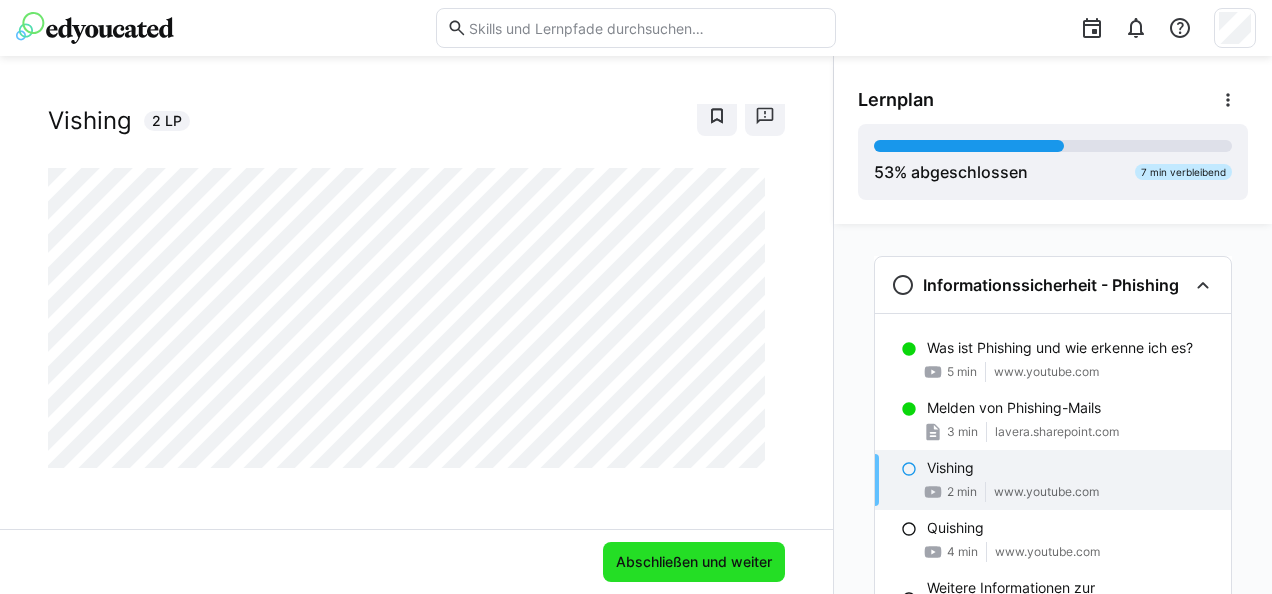 click on "Abschließen und weiter" 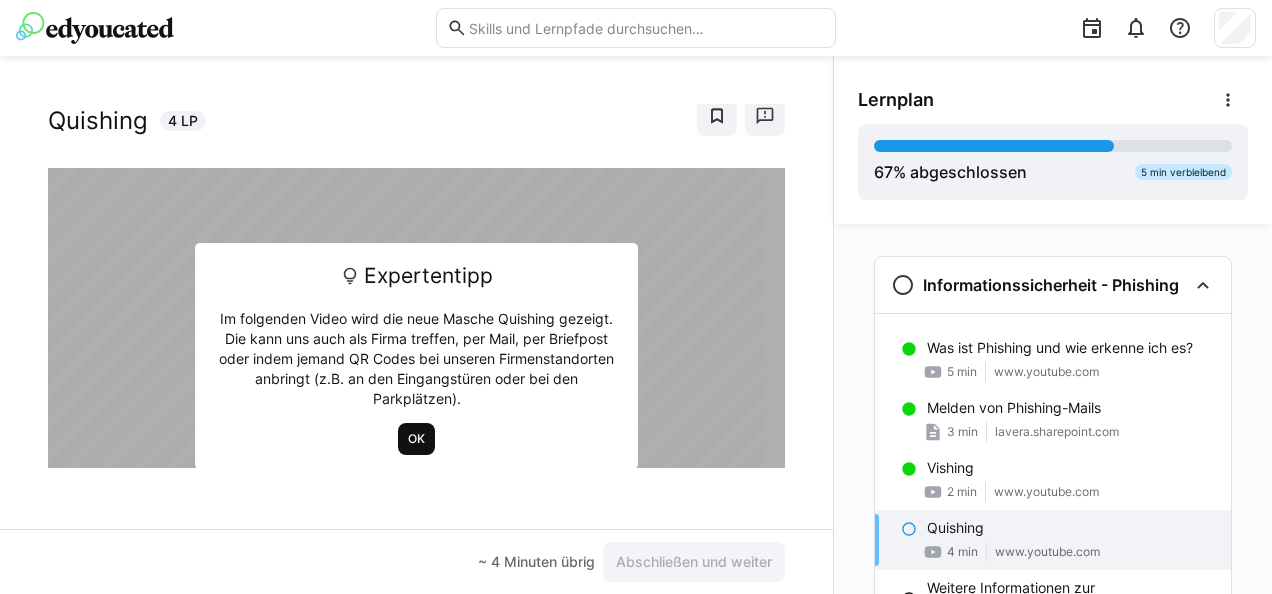 click on "OK" 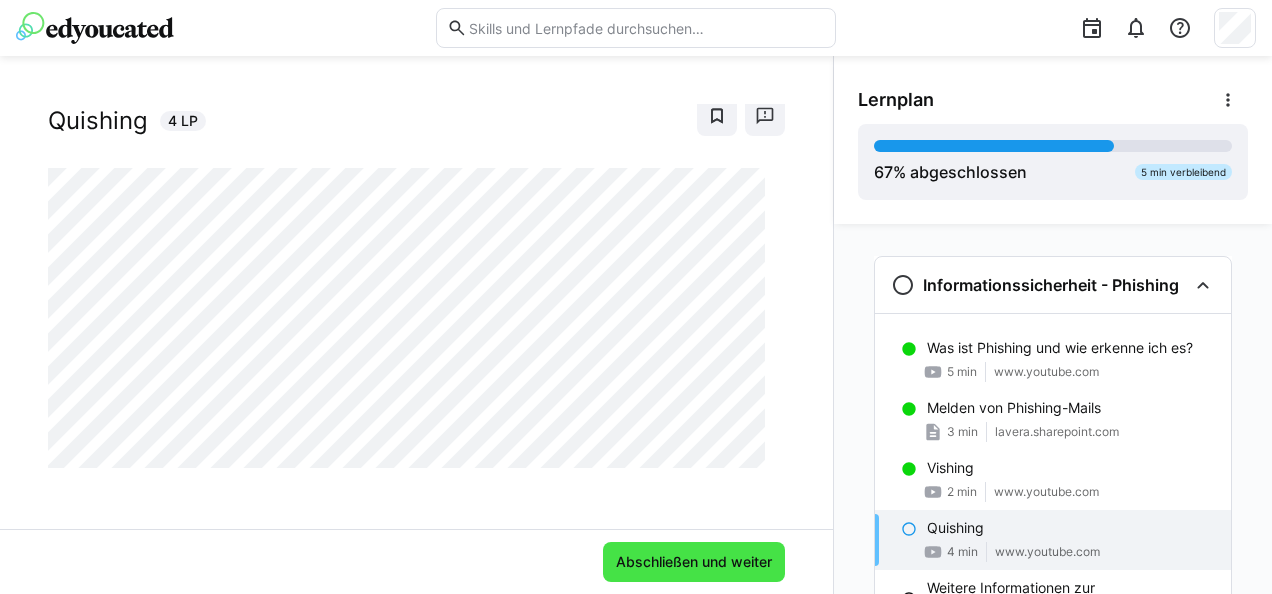 click on "Abschließen und weiter" 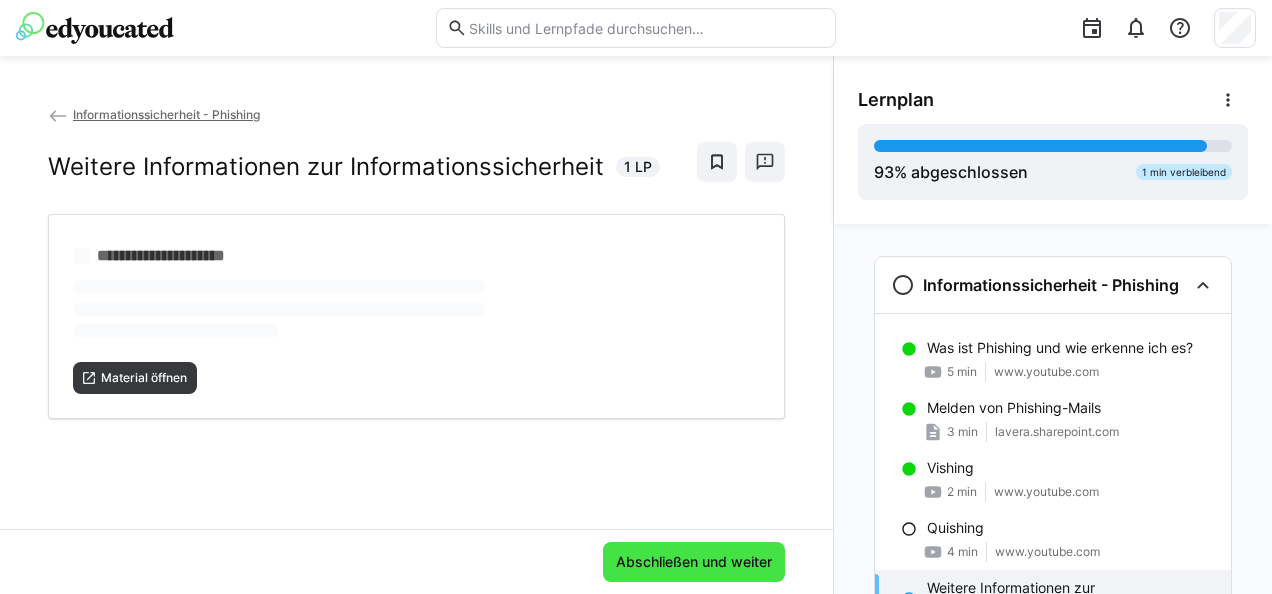 scroll, scrollTop: 0, scrollLeft: 0, axis: both 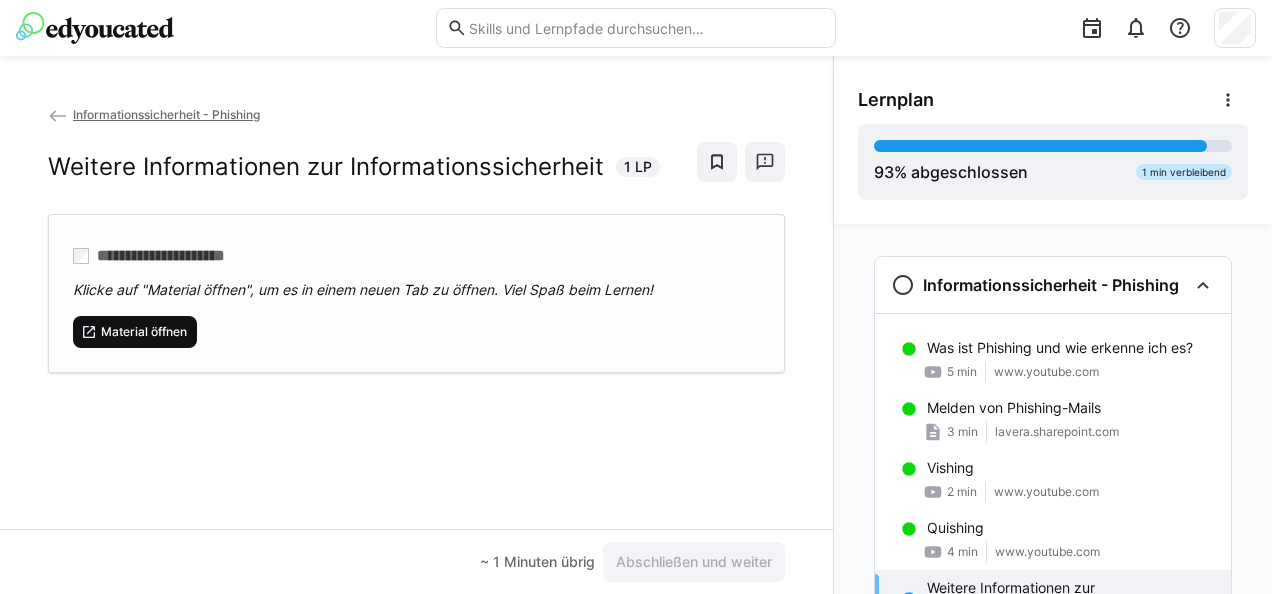 click on "Material öffnen" 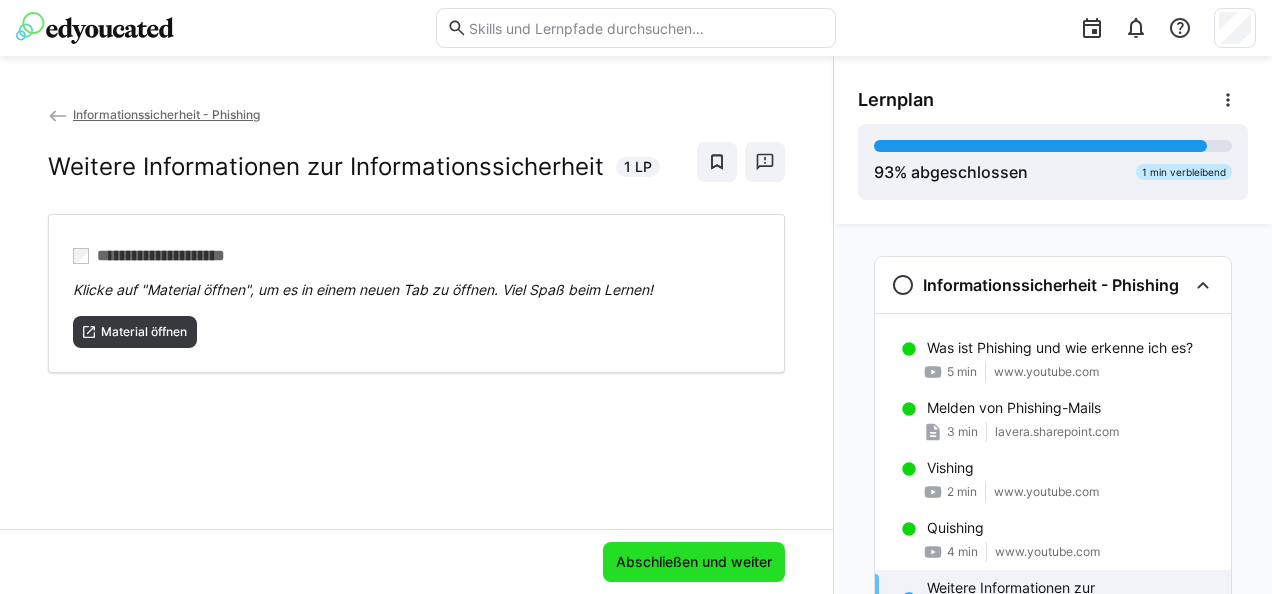 click on "Abschließen und weiter" 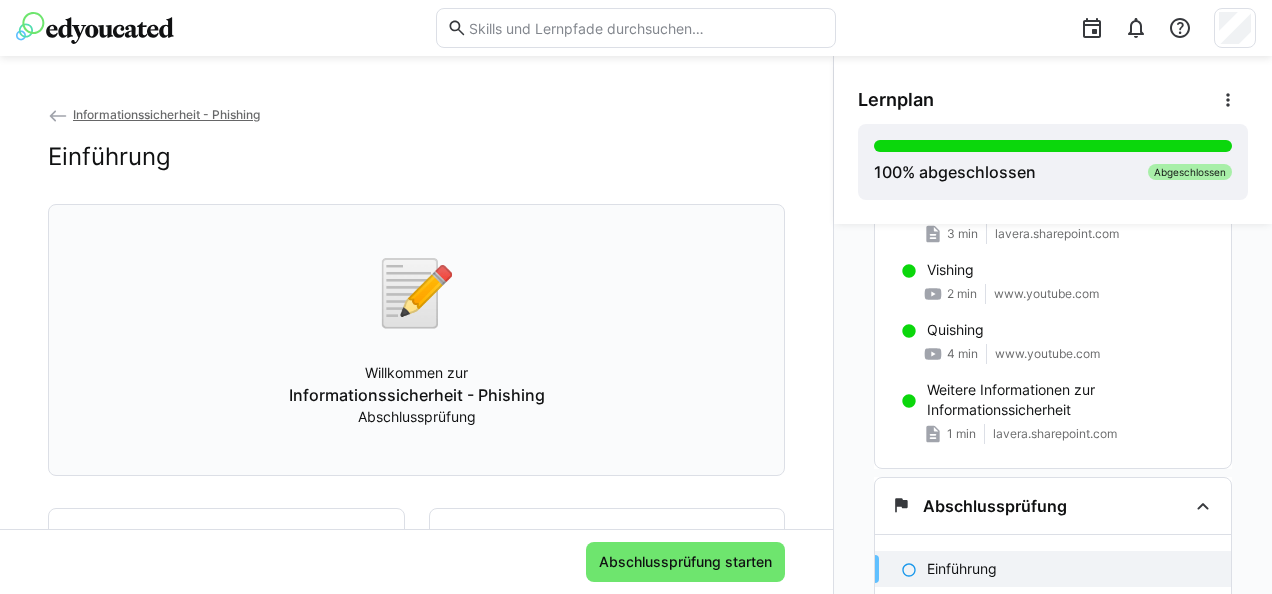 scroll, scrollTop: 200, scrollLeft: 0, axis: vertical 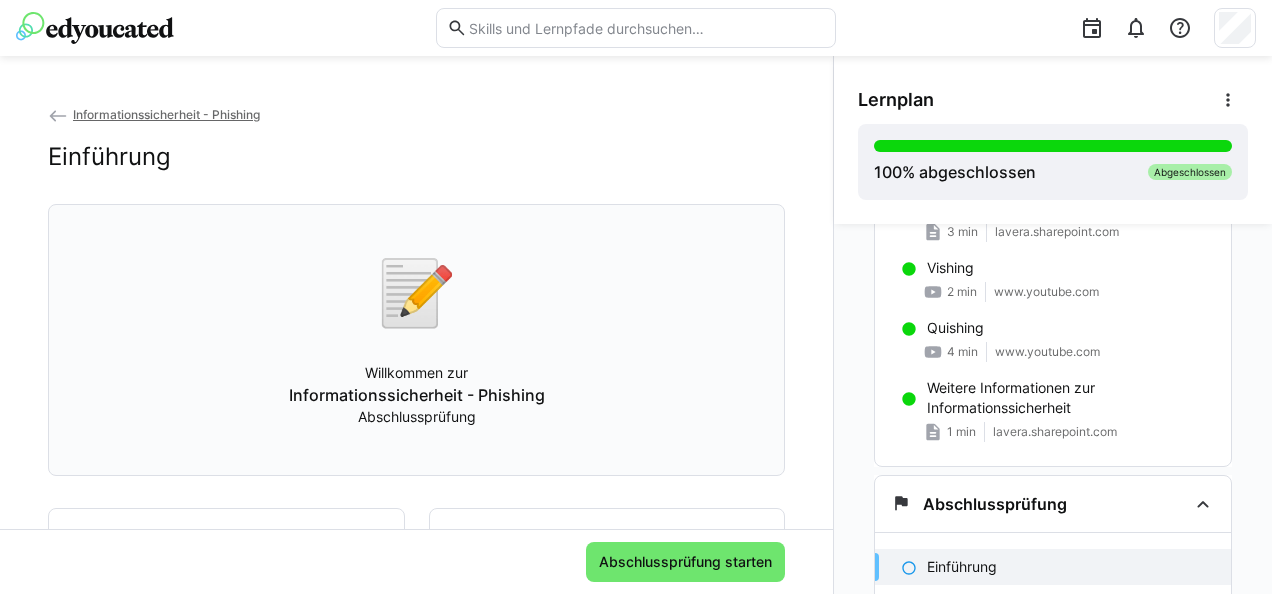 click on "Abschlussprüfung starten" 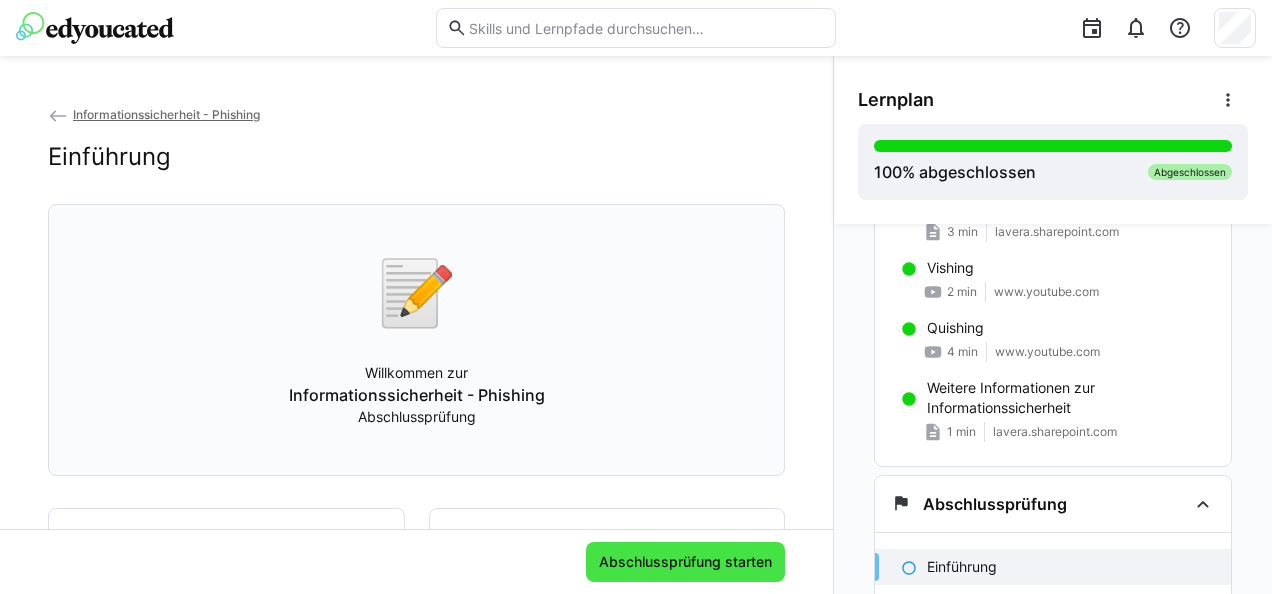 click on "Abschlussprüfung starten" 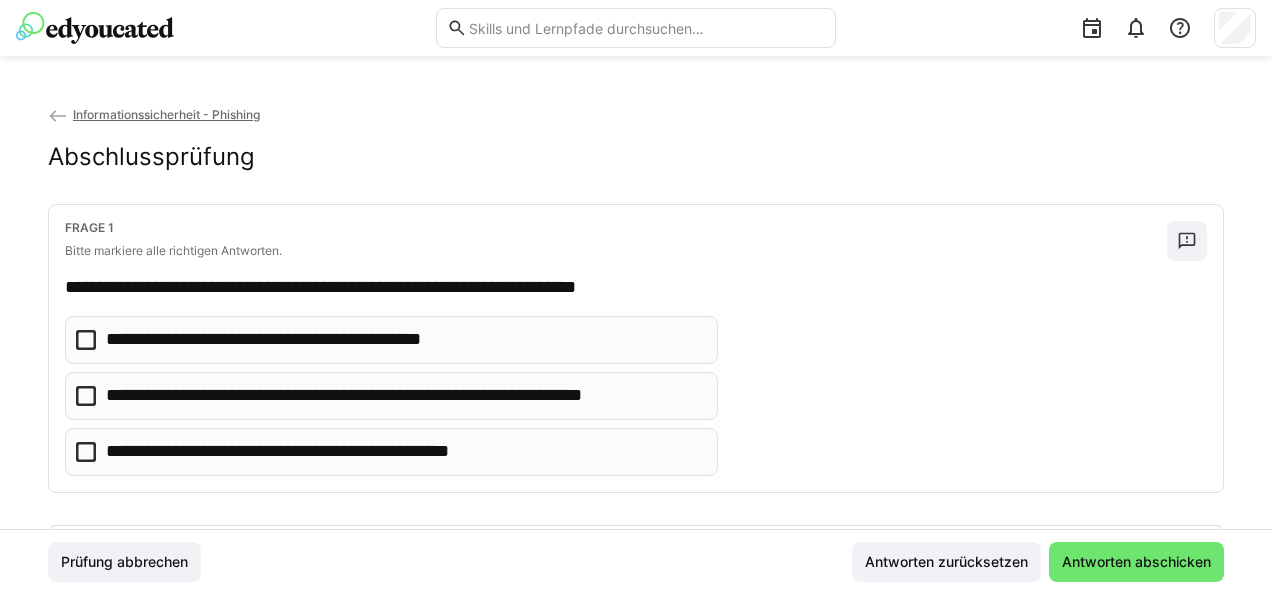 click on "**********" 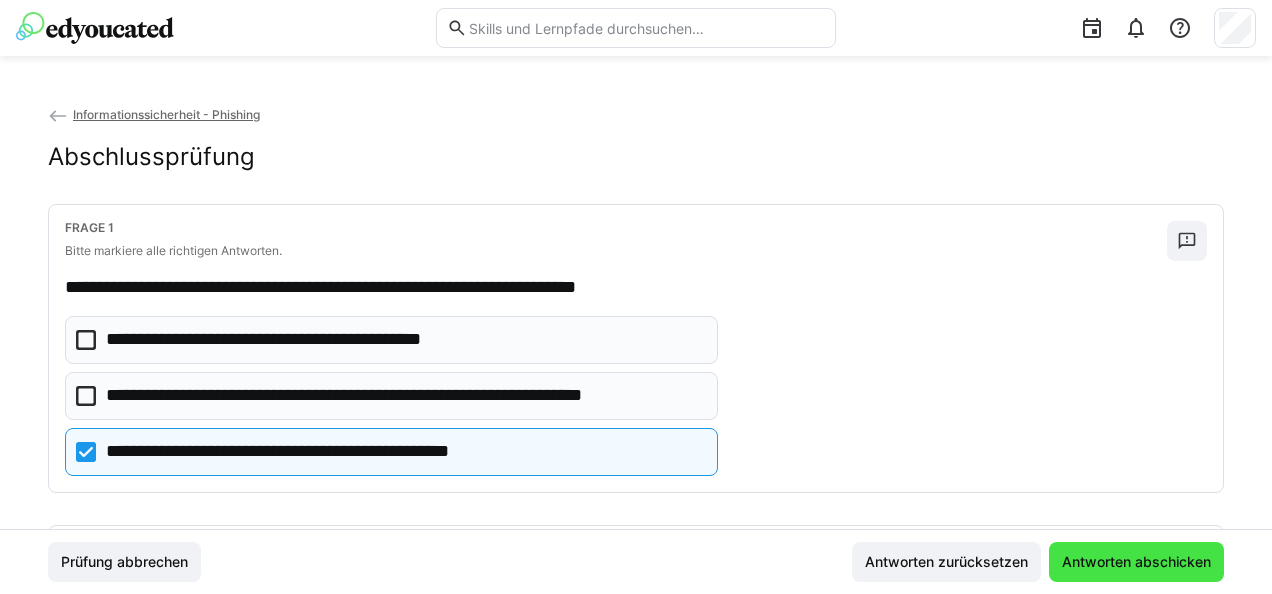 click on "Antworten abschicken" 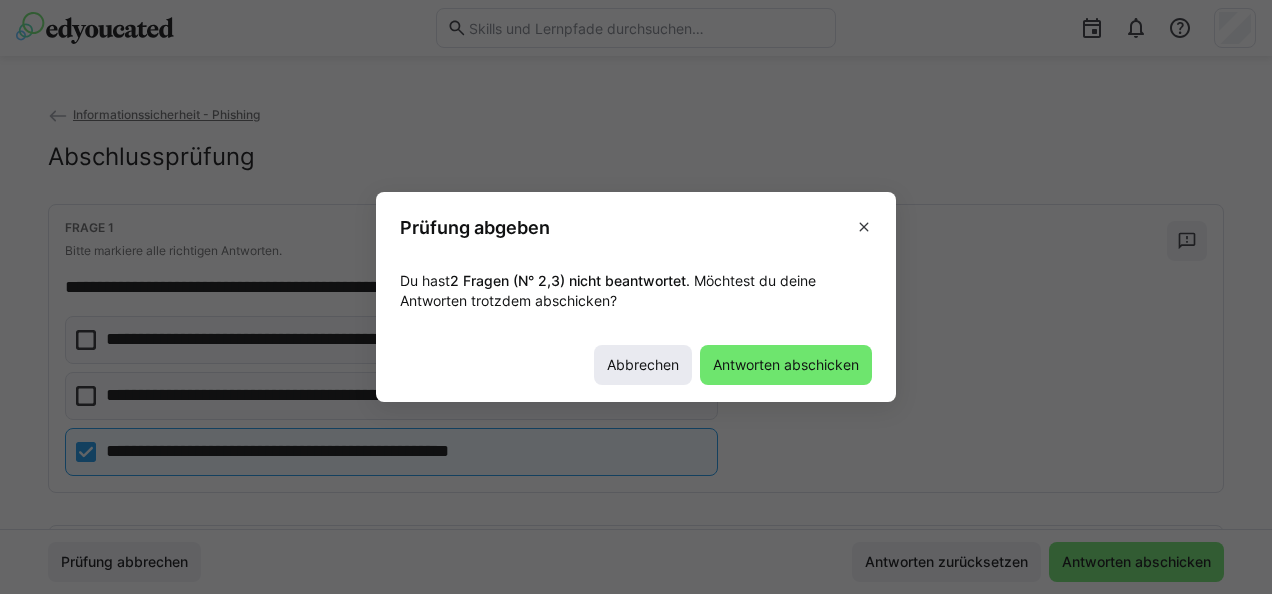click on "Abbrechen" 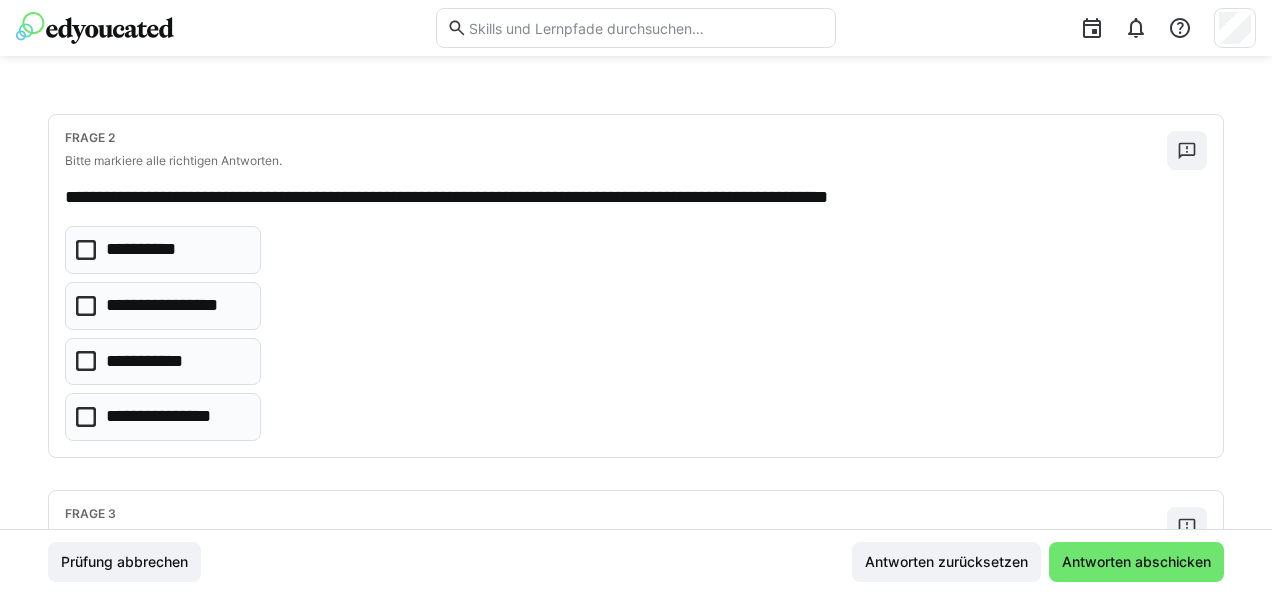 scroll, scrollTop: 419, scrollLeft: 0, axis: vertical 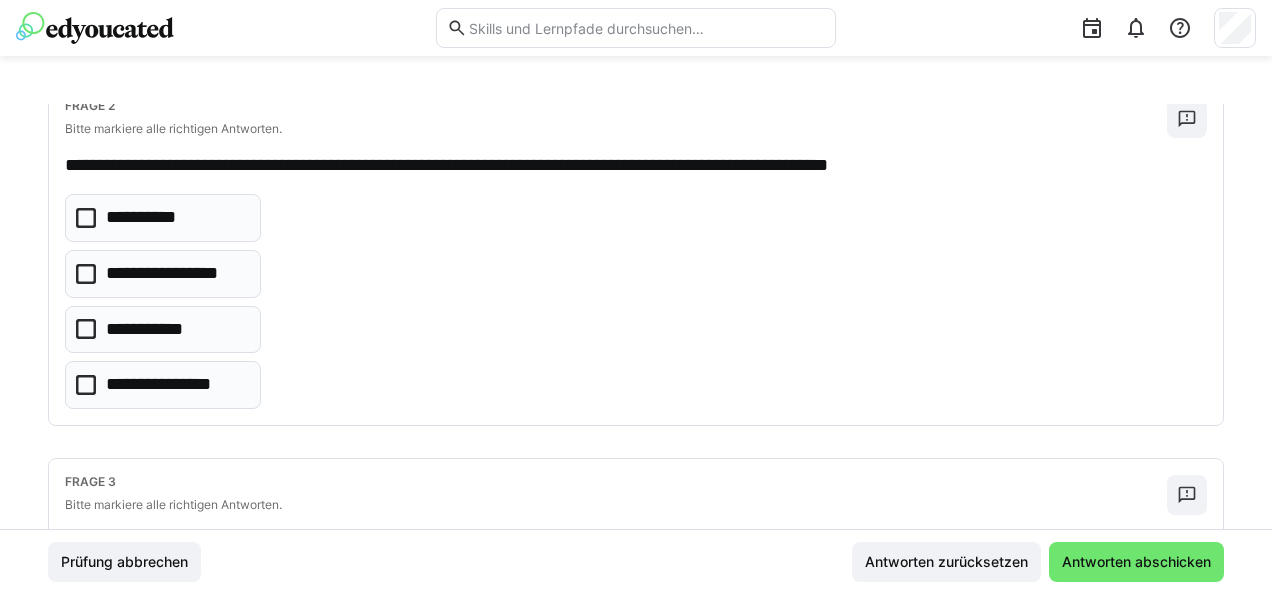 click 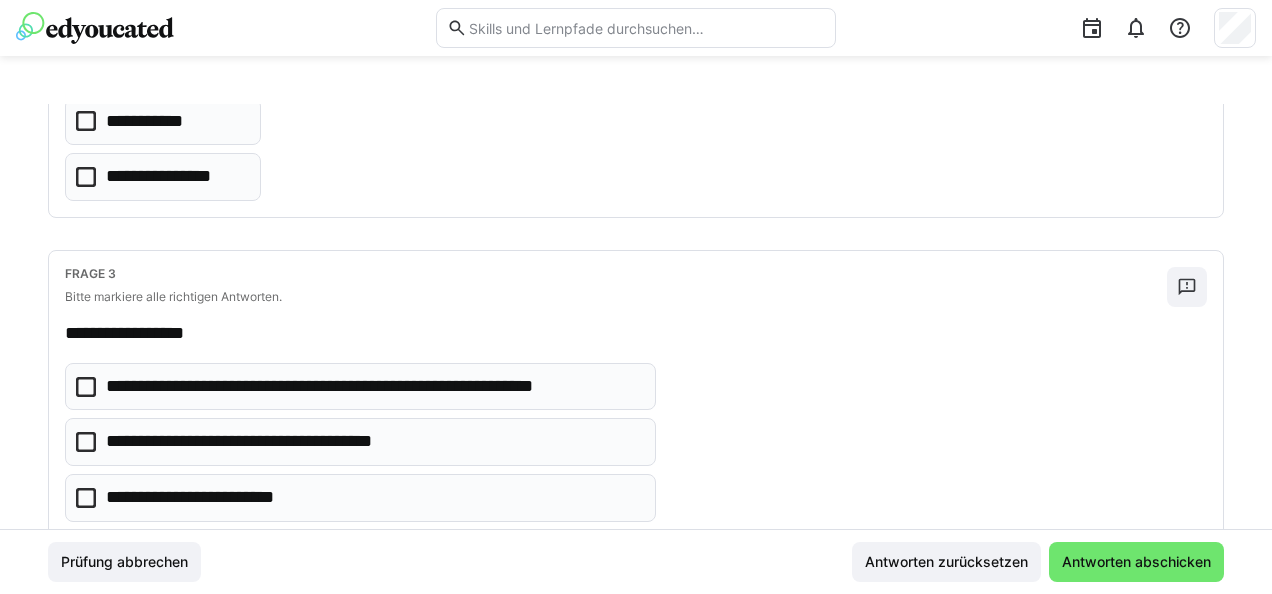 scroll, scrollTop: 698, scrollLeft: 0, axis: vertical 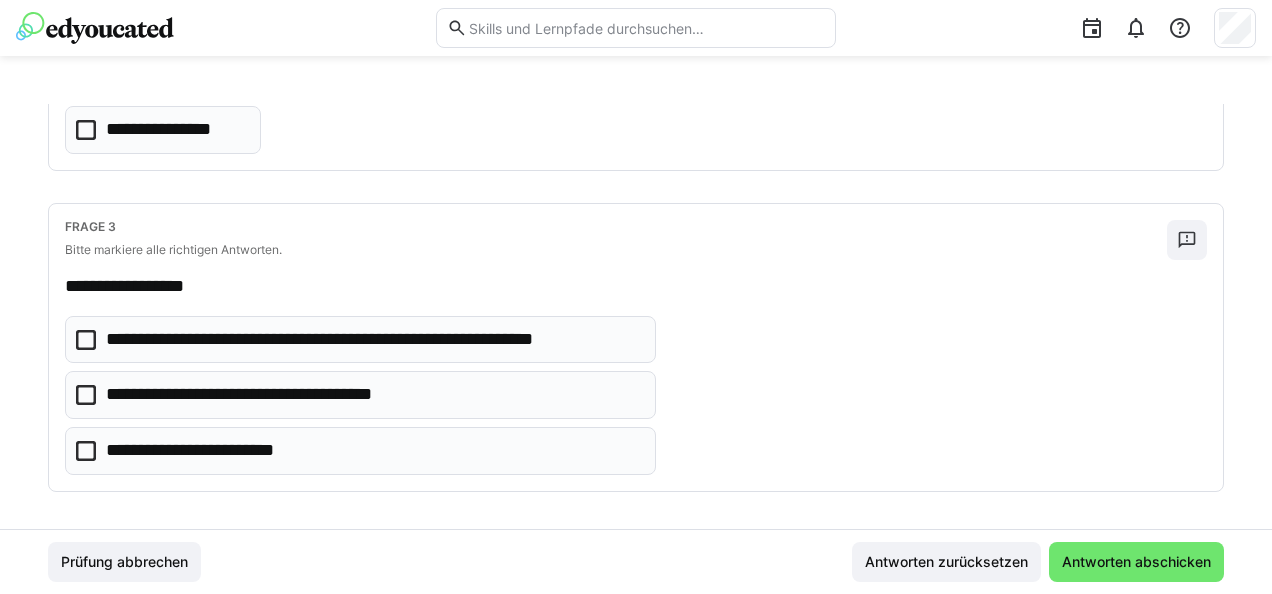 click on "**********" 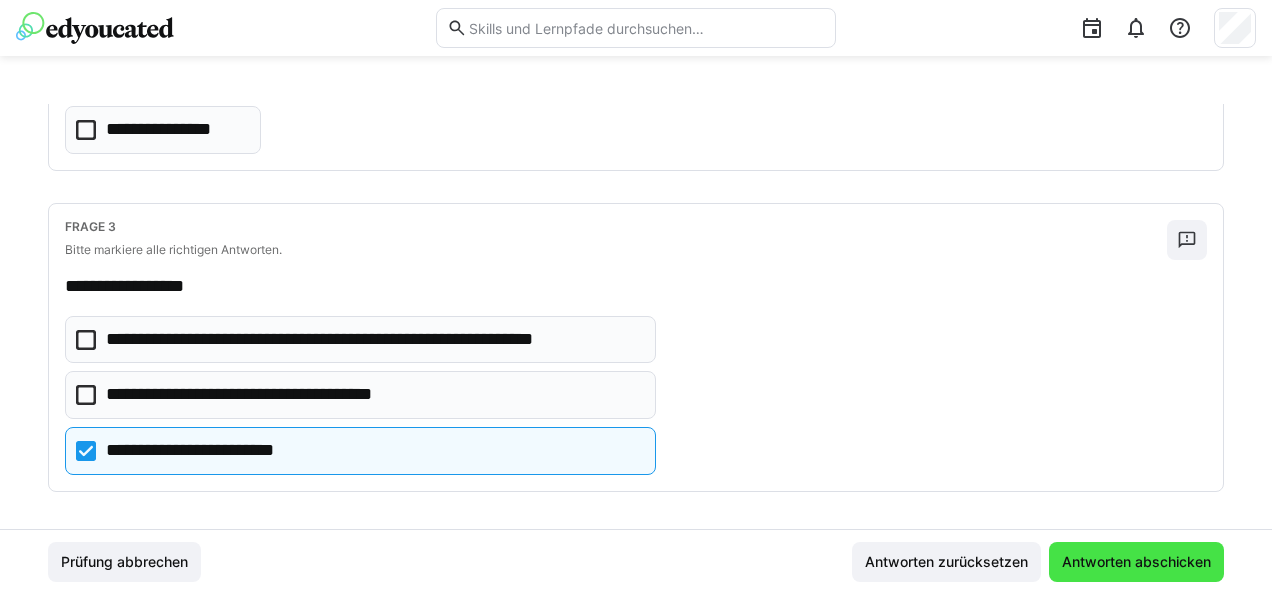click on "Antworten abschicken" 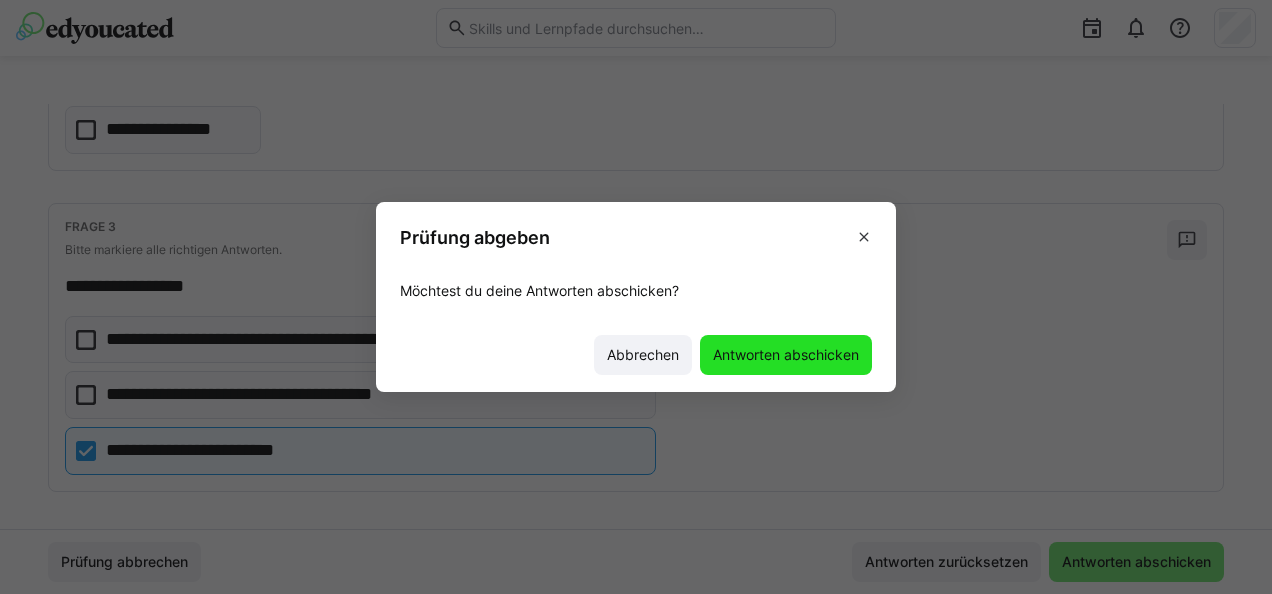 click on "Antworten abschicken" 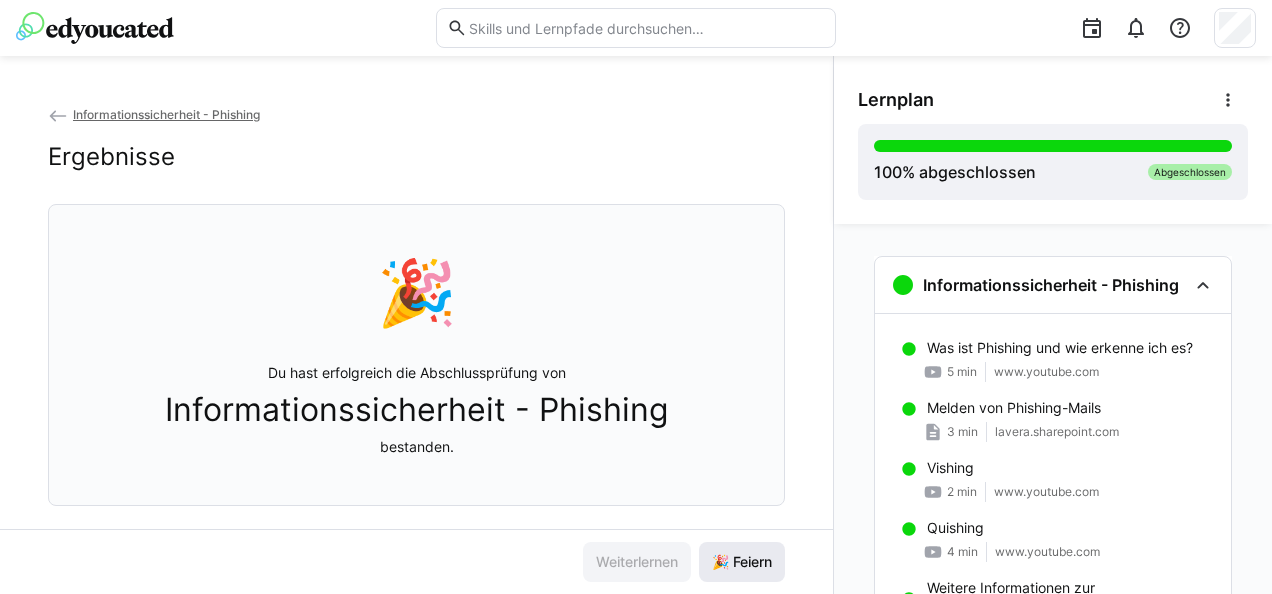 click on "🎉 Feiern" 